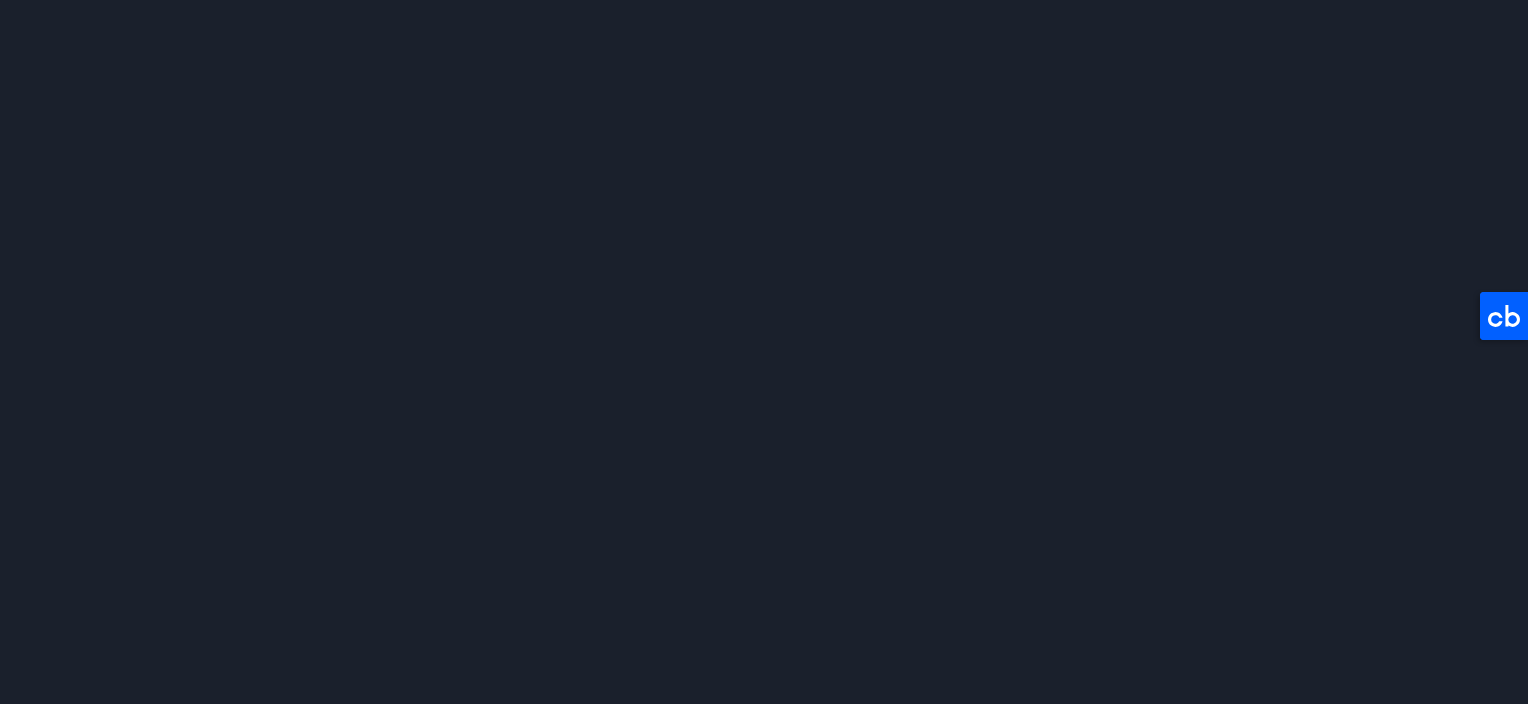 scroll, scrollTop: 0, scrollLeft: 0, axis: both 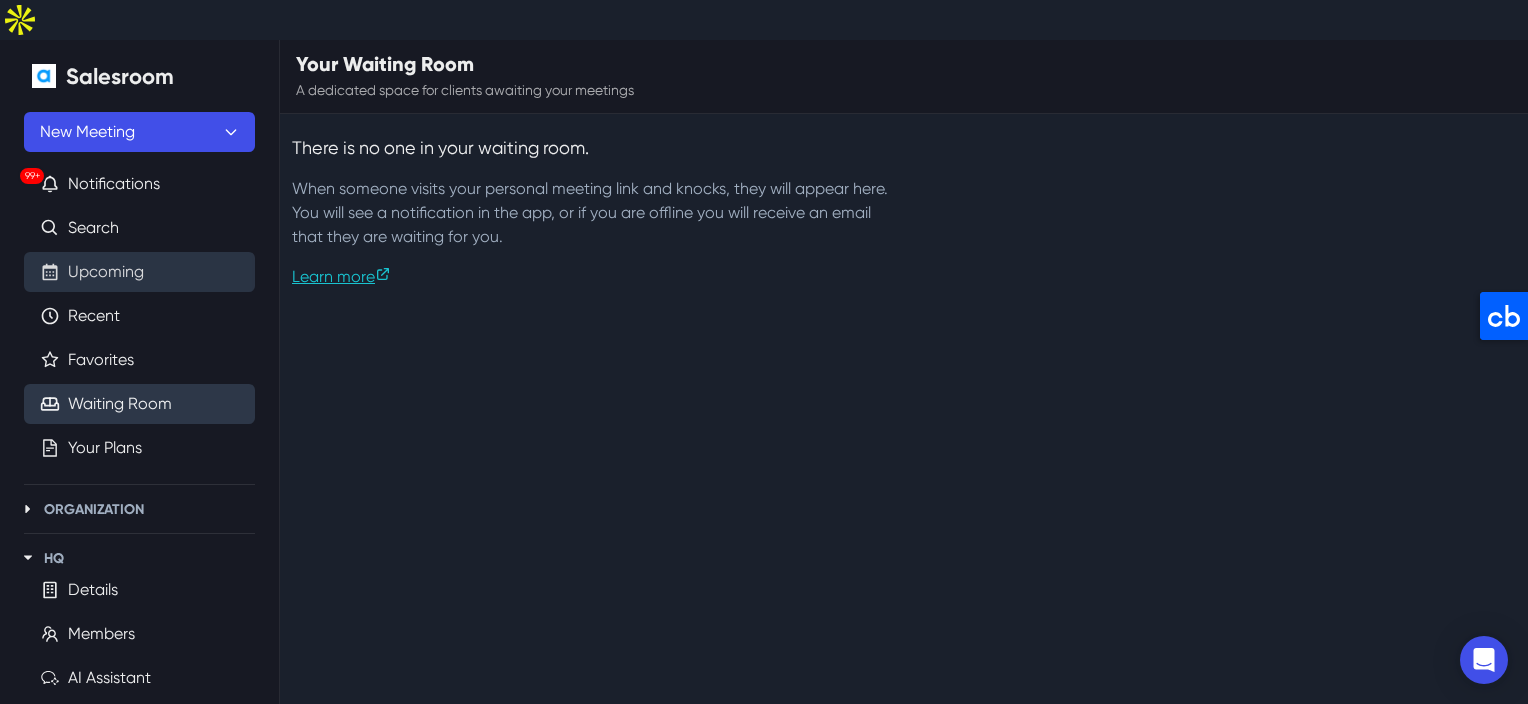 click on "Upcoming" at bounding box center (106, 272) 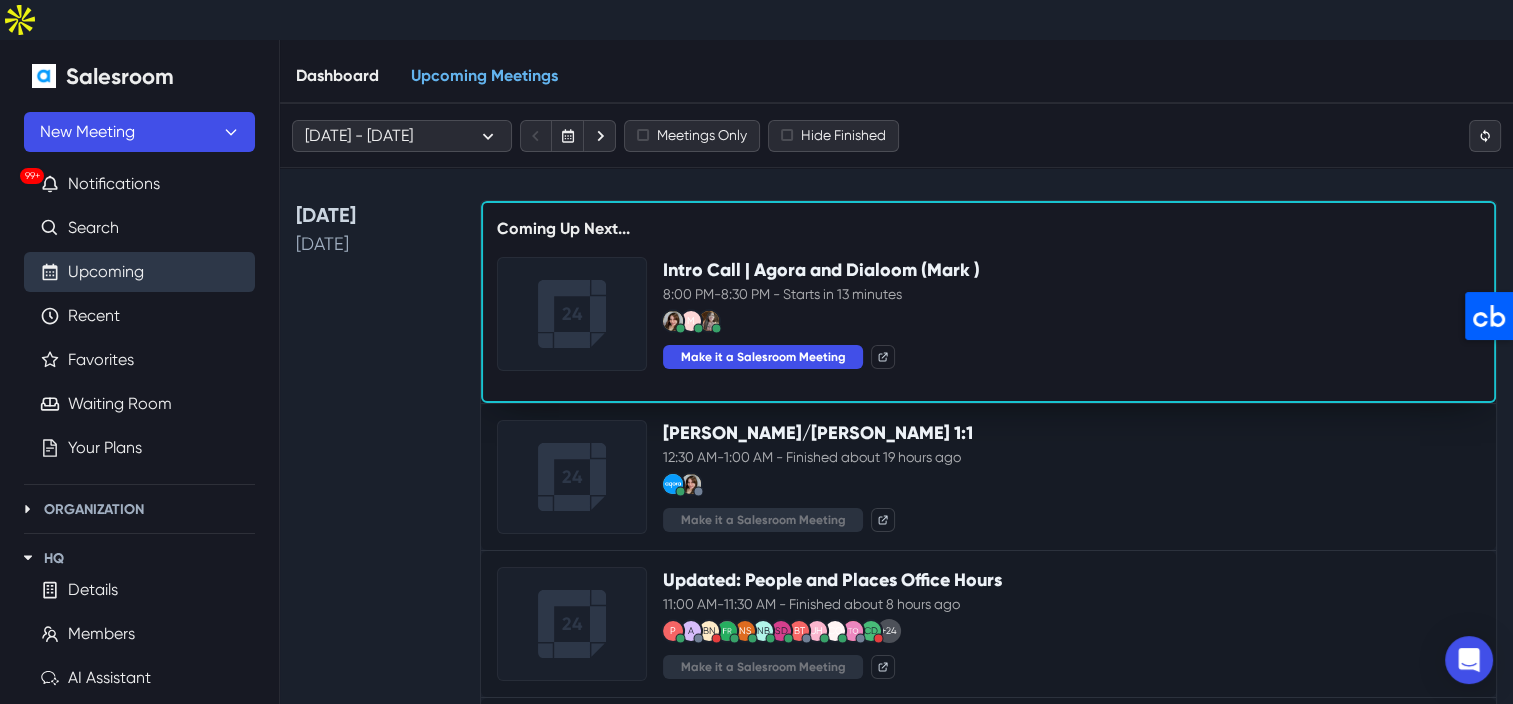 click on "Upcoming" at bounding box center (106, 272) 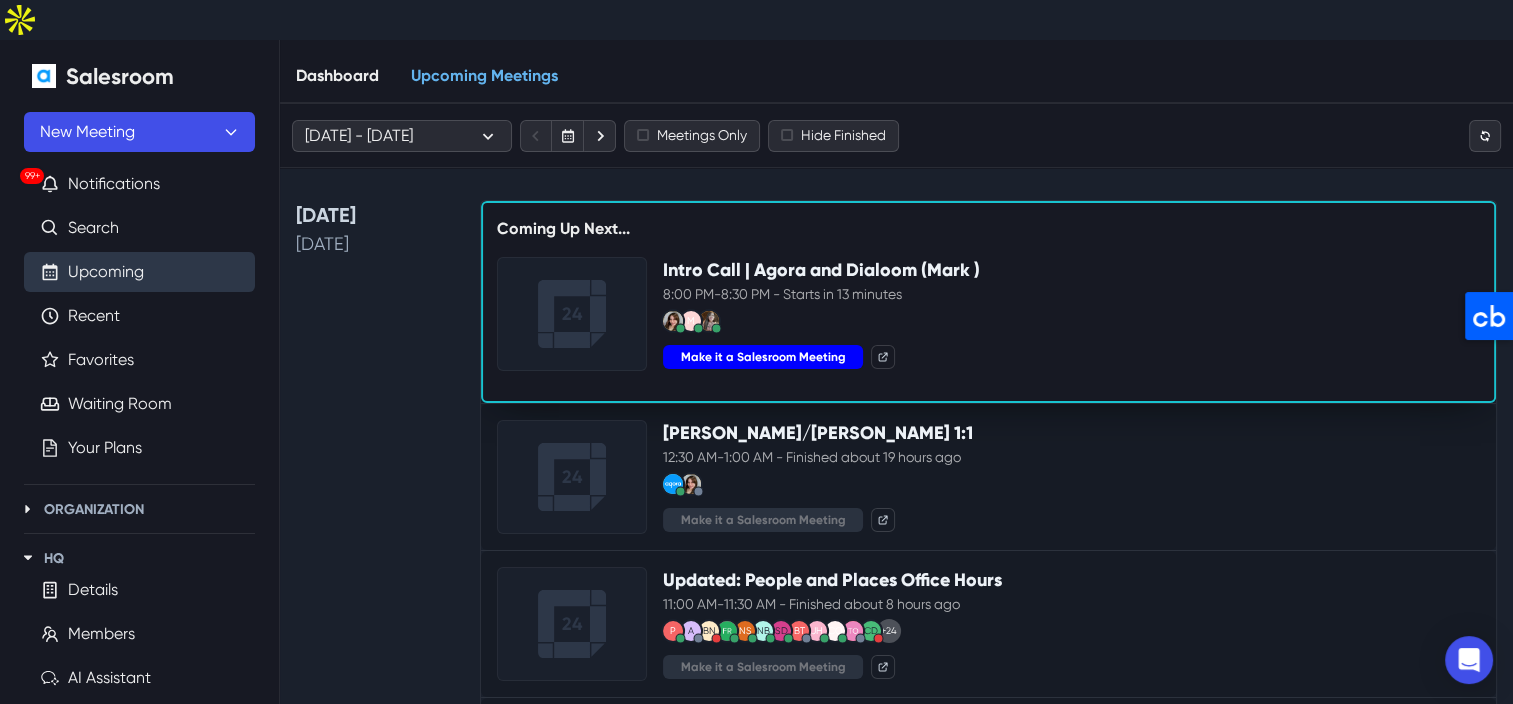 click on "Make it a Salesroom Meeting" at bounding box center (763, 357) 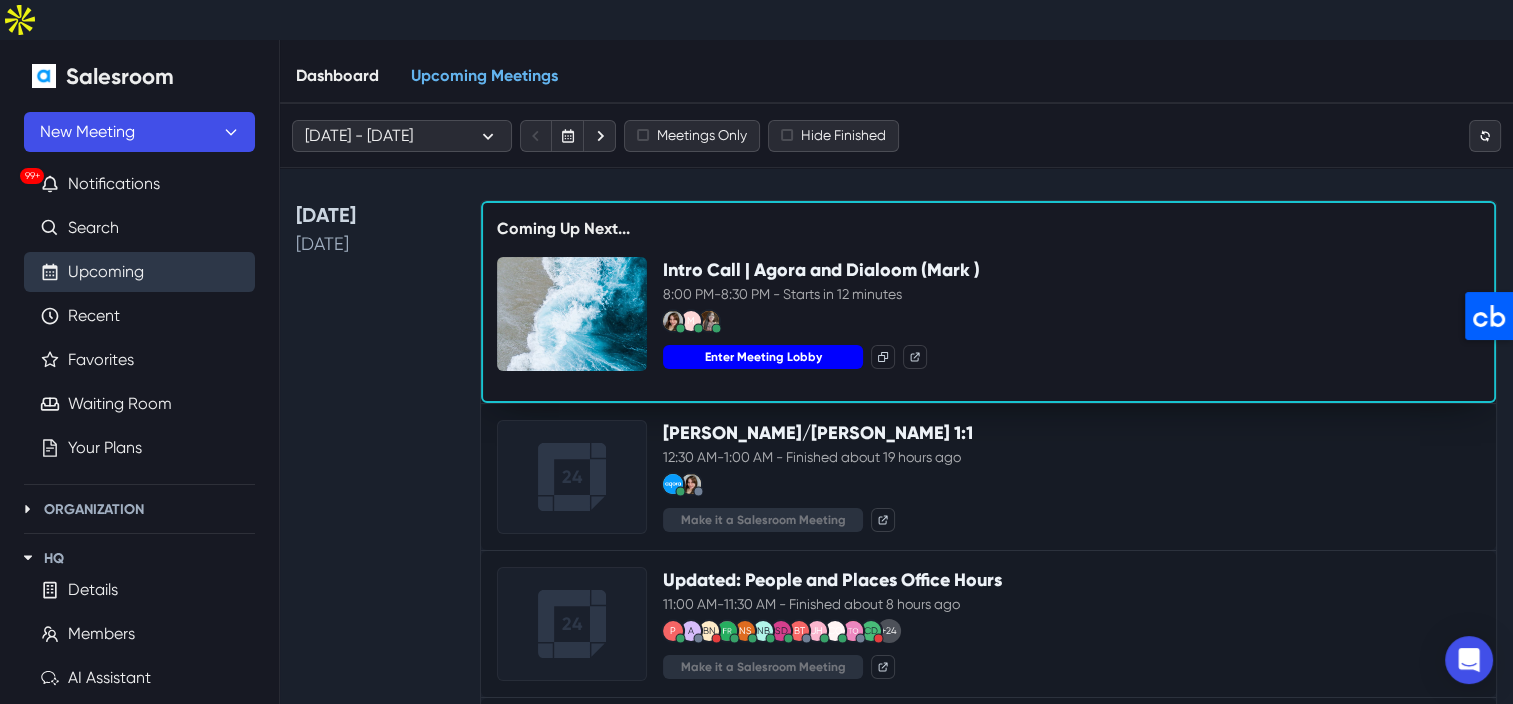 click on "Enter Meeting Lobby" at bounding box center [763, 357] 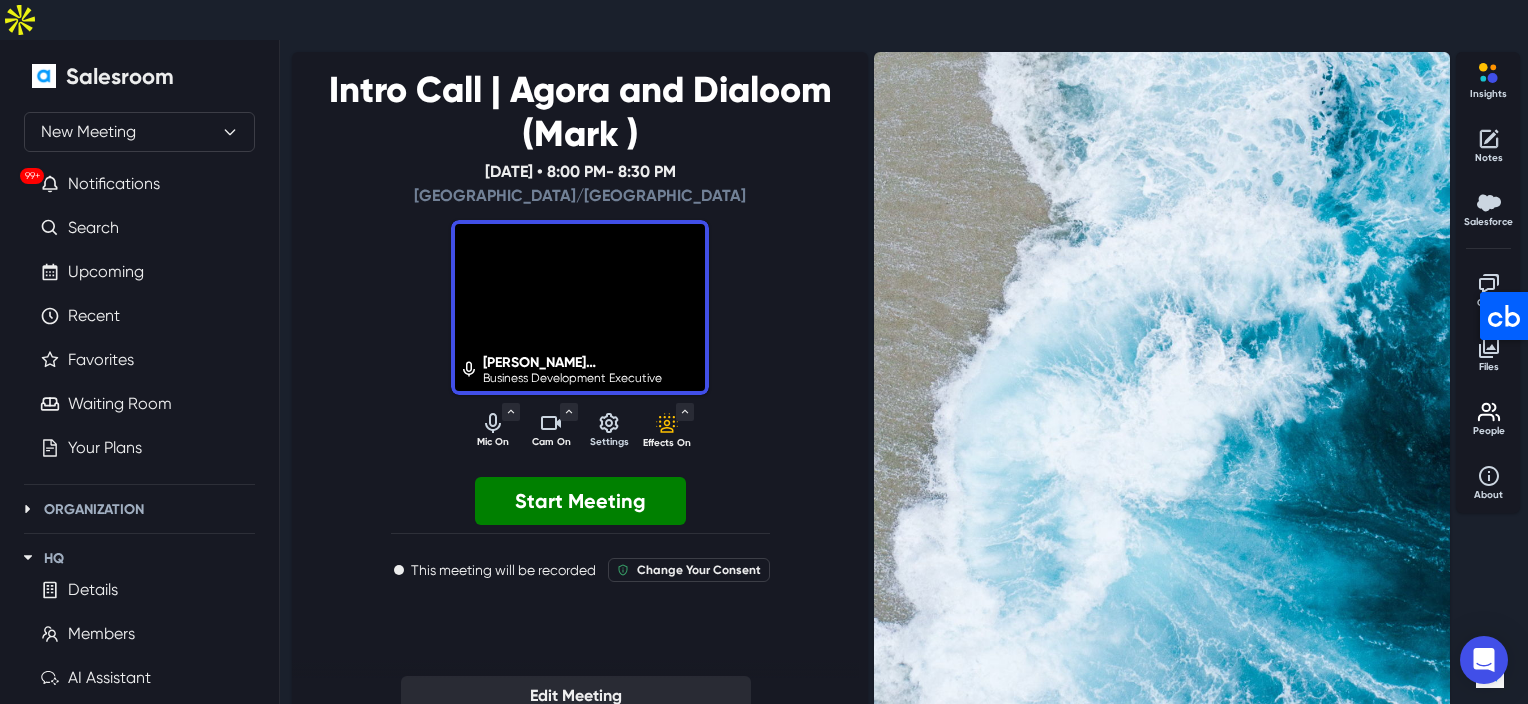 click on "Start Meeting This meeting will be recorded Change Your Consent" at bounding box center (580, 521) 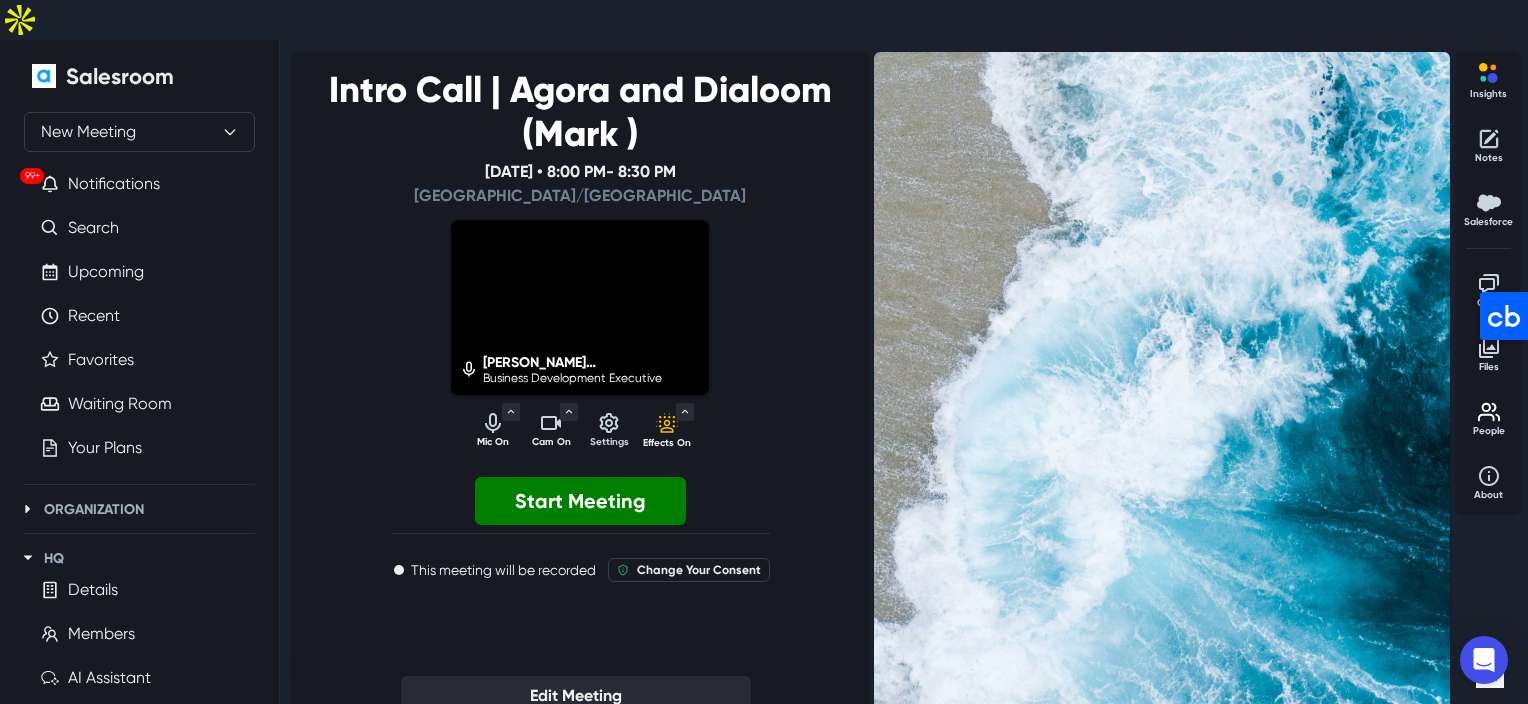 click 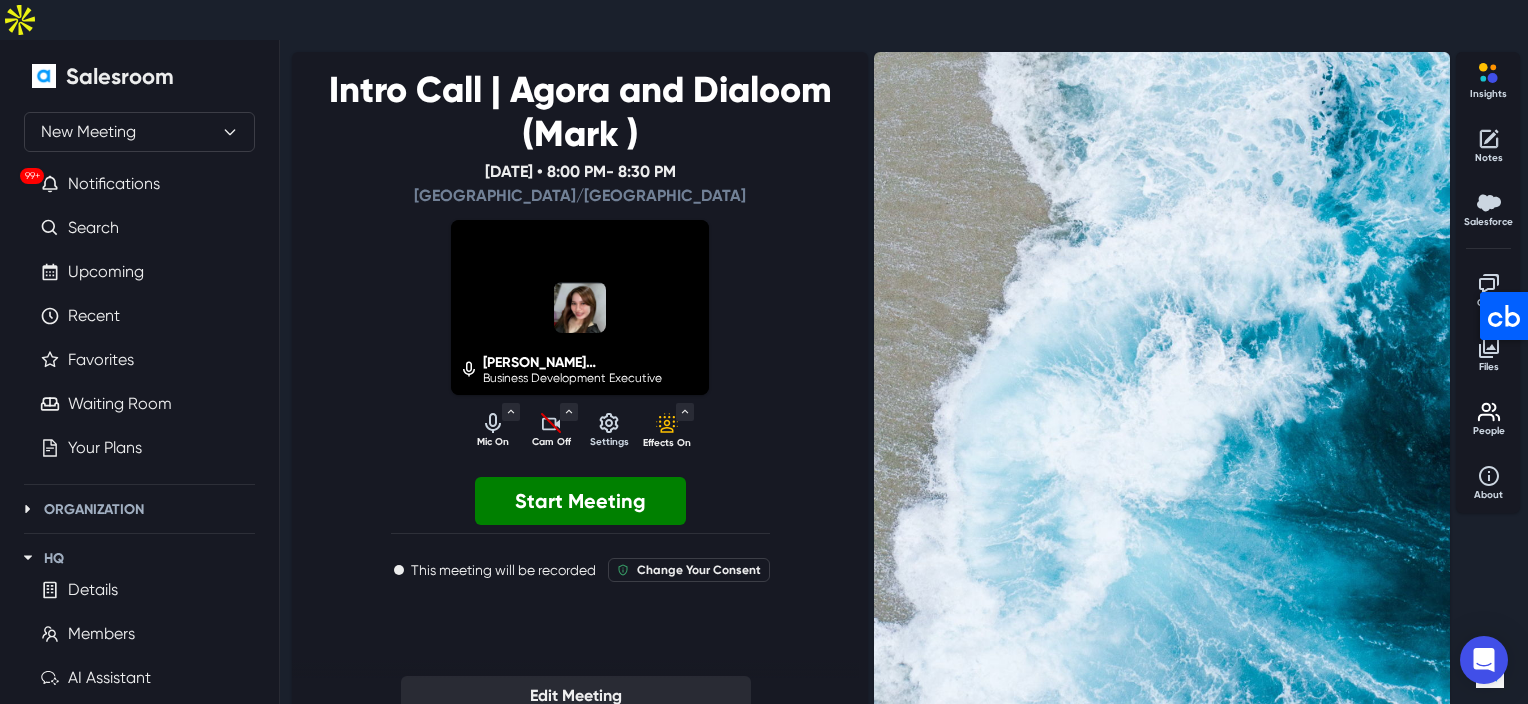 click 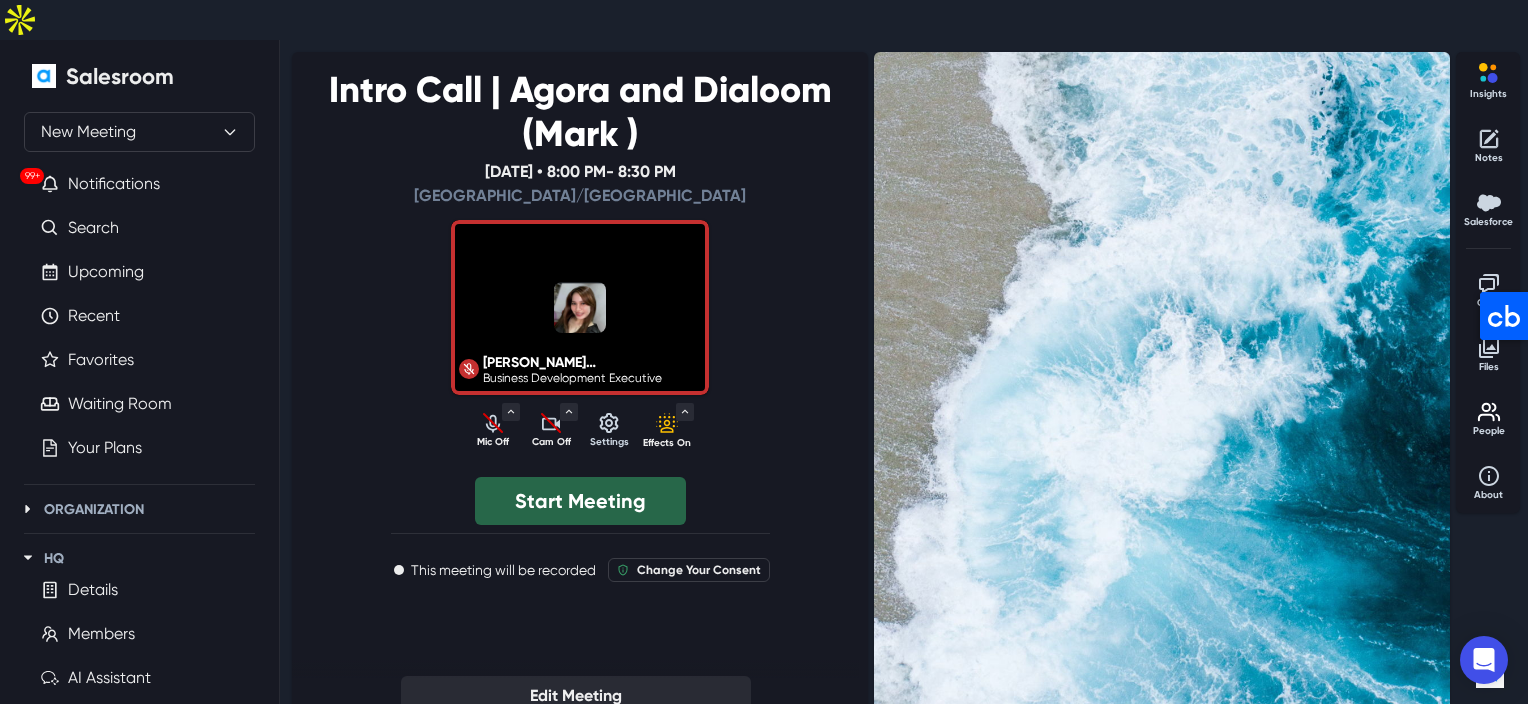 click on "Start Meeting" at bounding box center [580, 501] 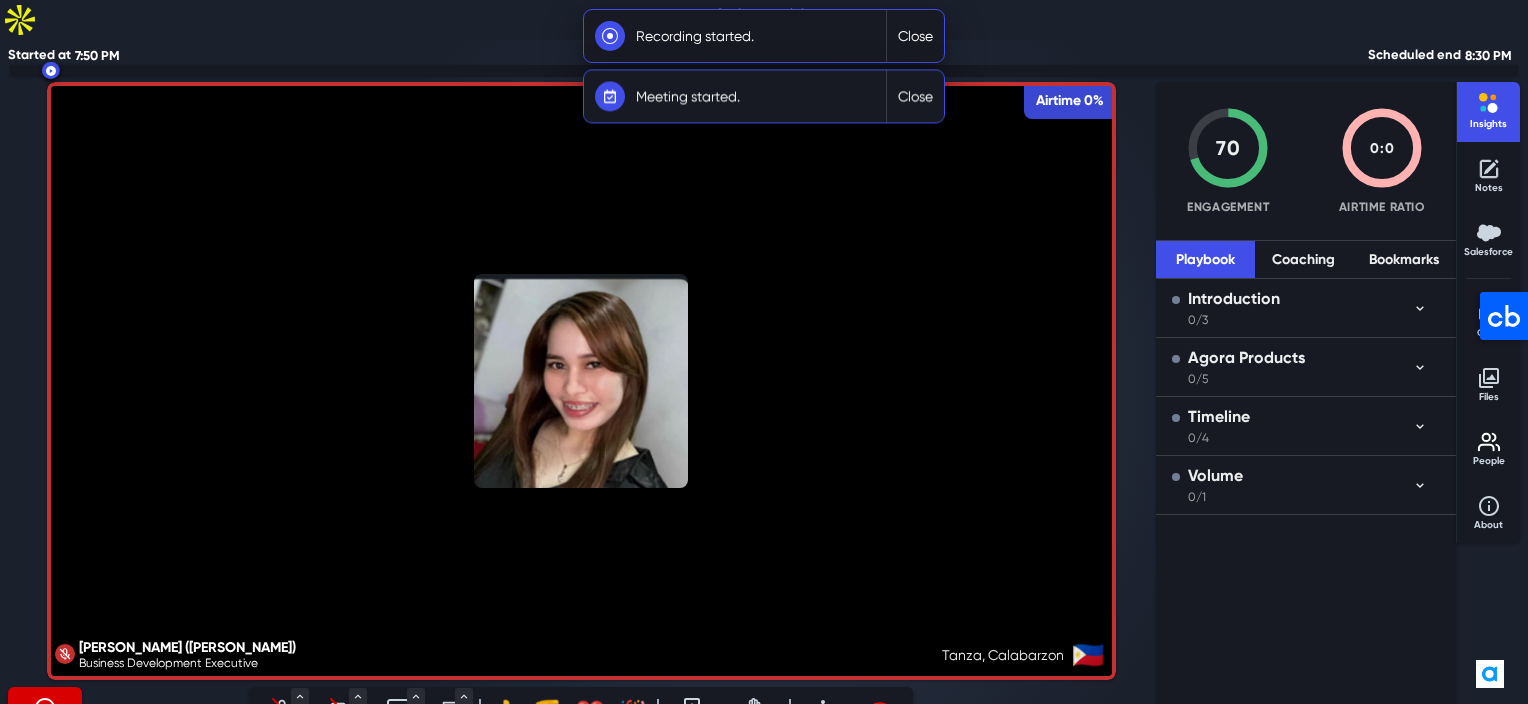 click 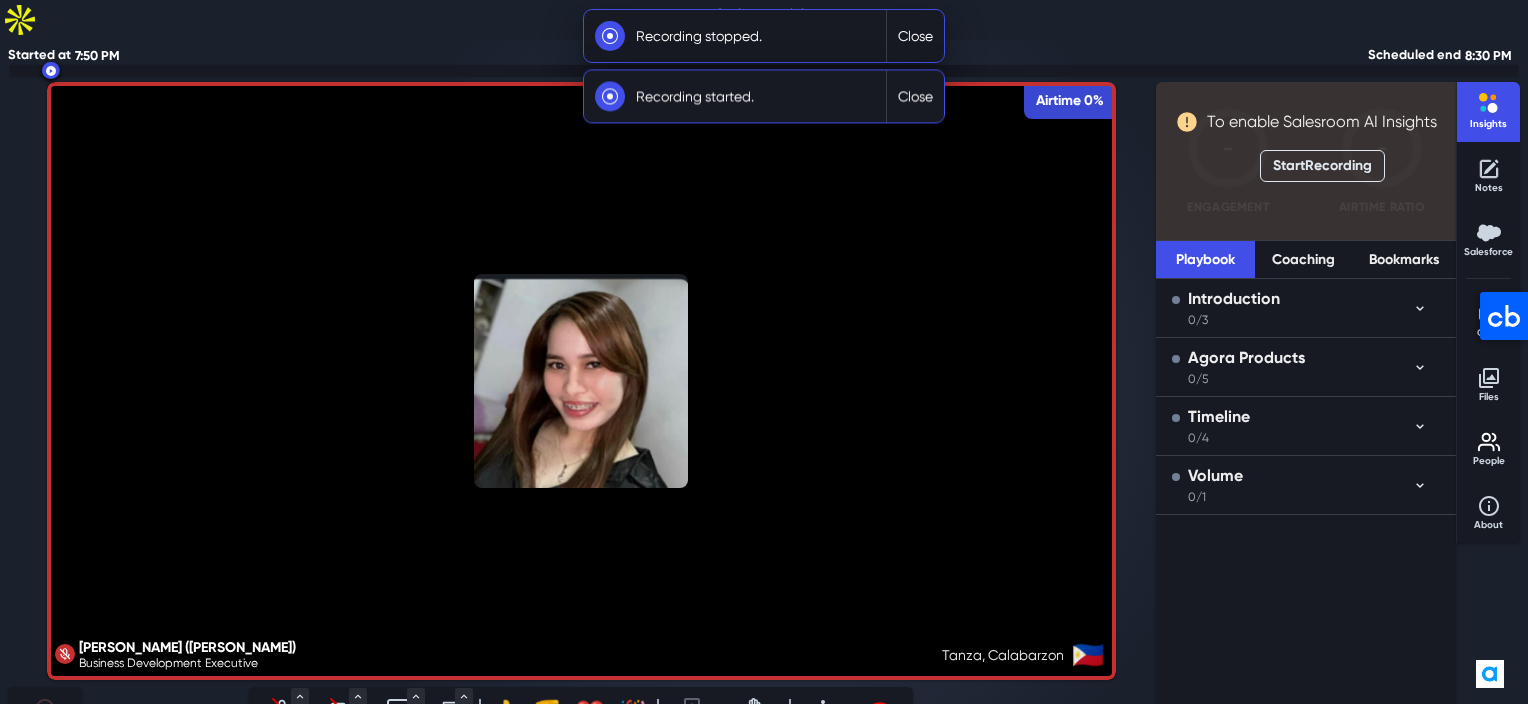 click 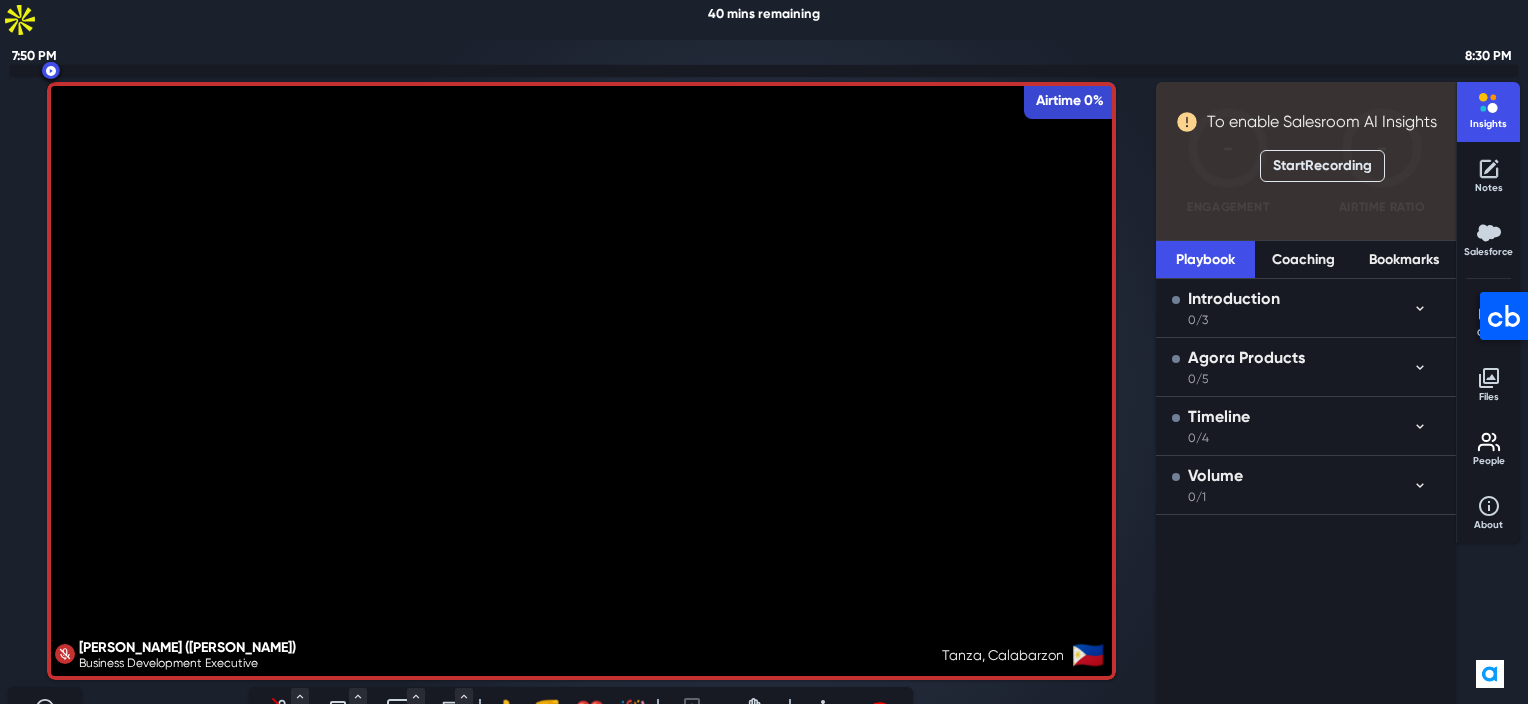 click 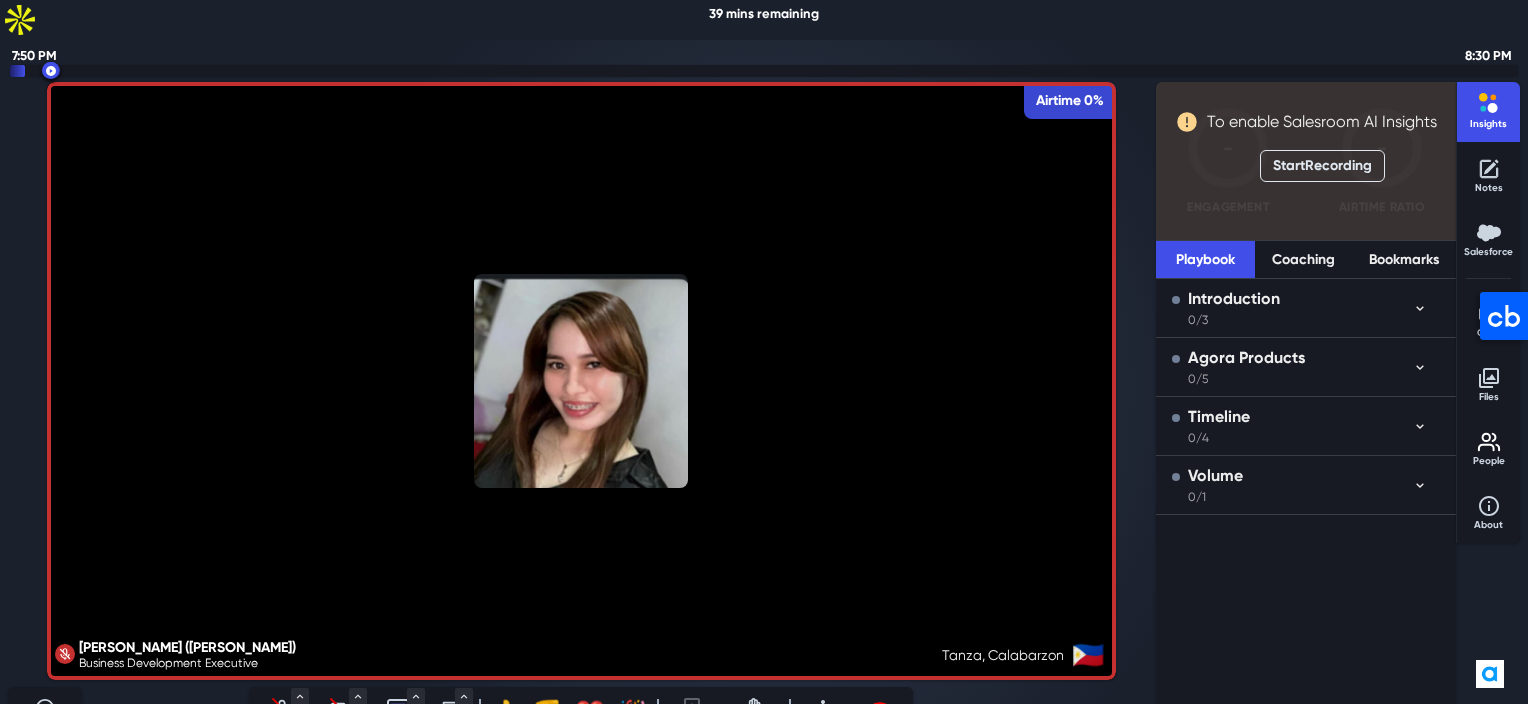 click on "Share" at bounding box center [398, 727] 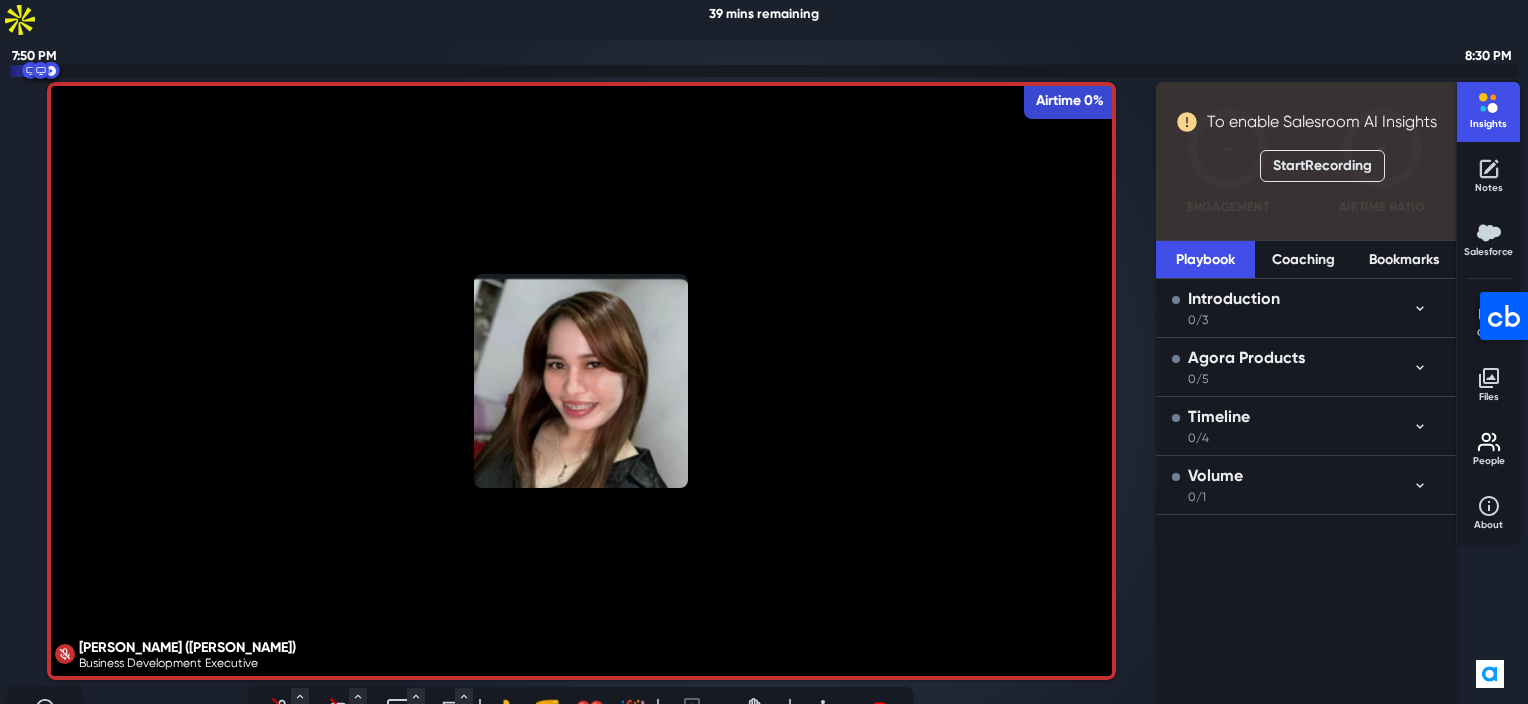 click on "Recording Off" at bounding box center [128, 713] 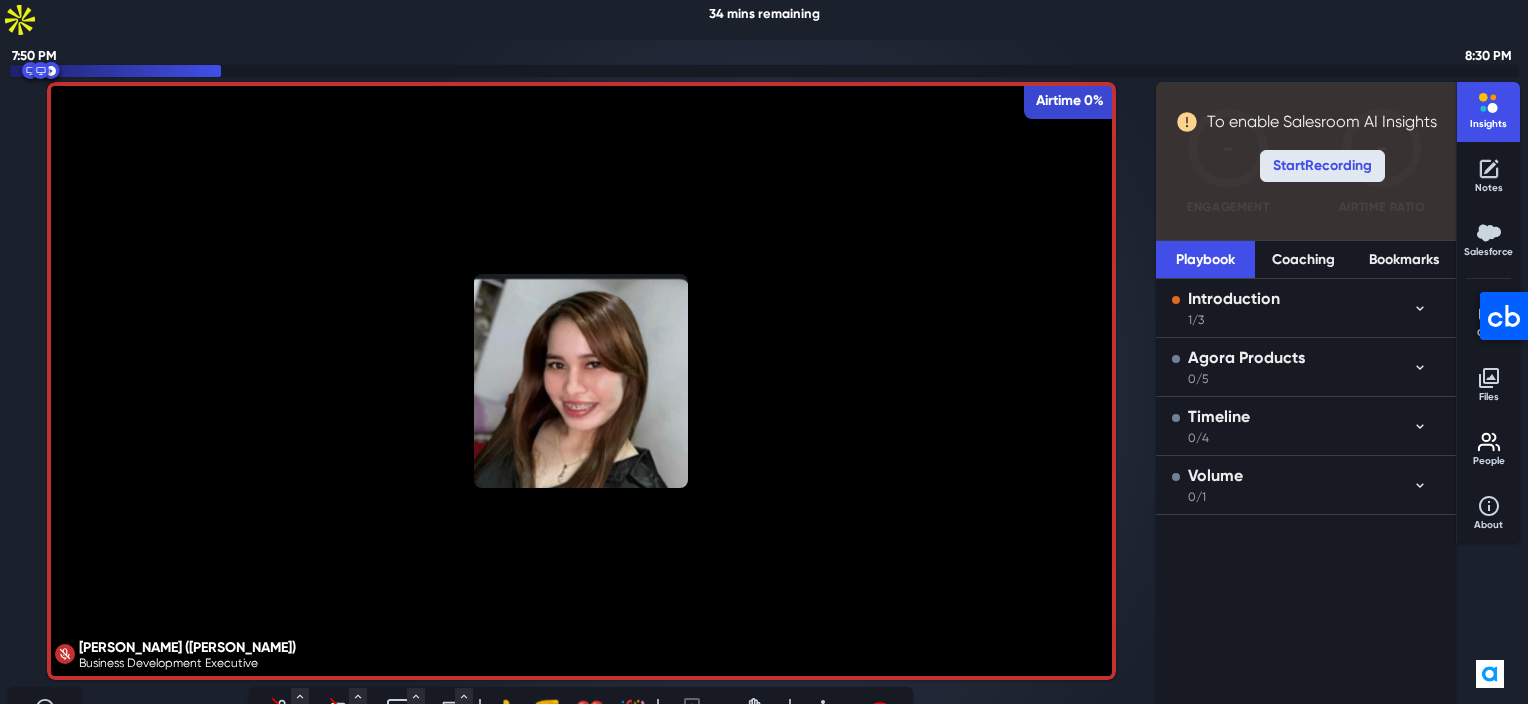 click on "Start  Recording" at bounding box center [1322, 166] 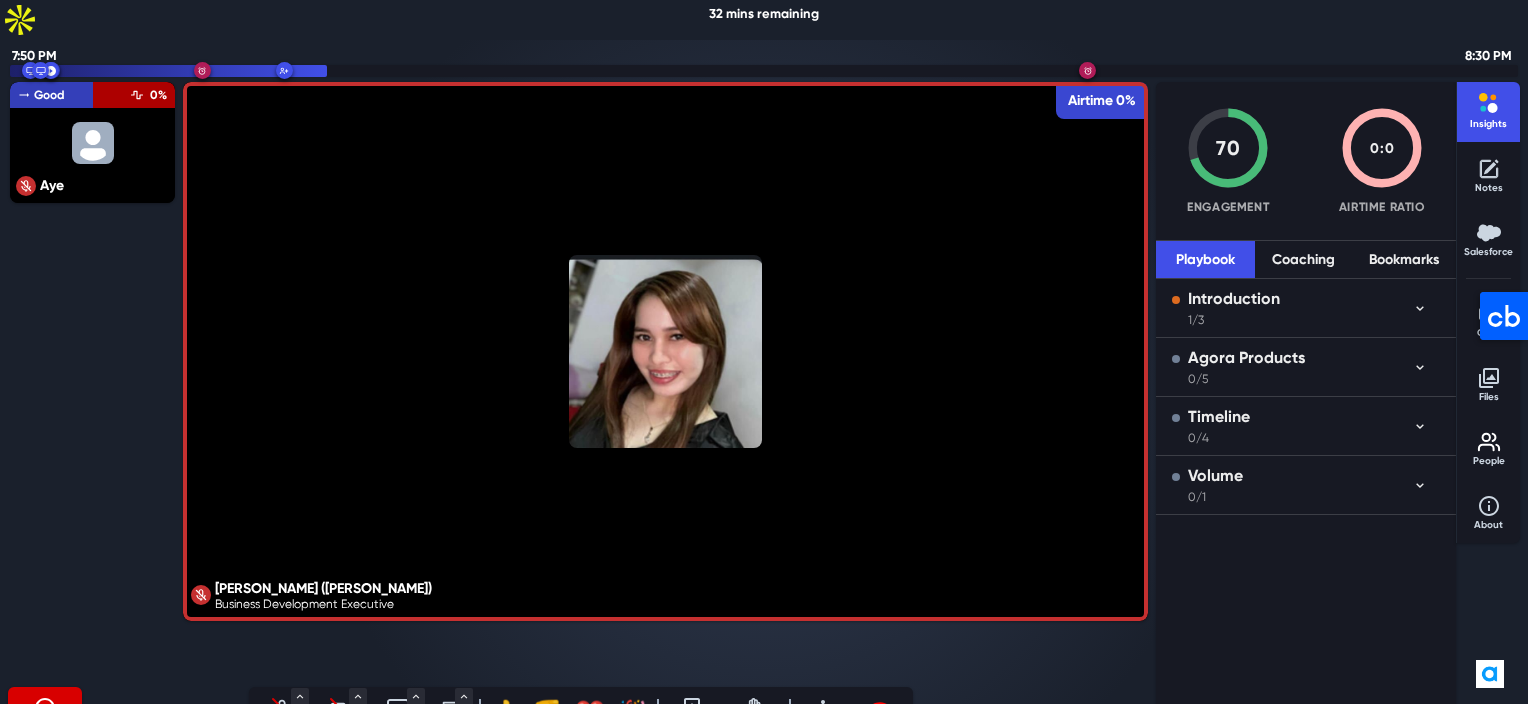 click on "[PERSON_NAME] ([PERSON_NAME]) Business Development Executive Airtime   0%" at bounding box center (665, 381) 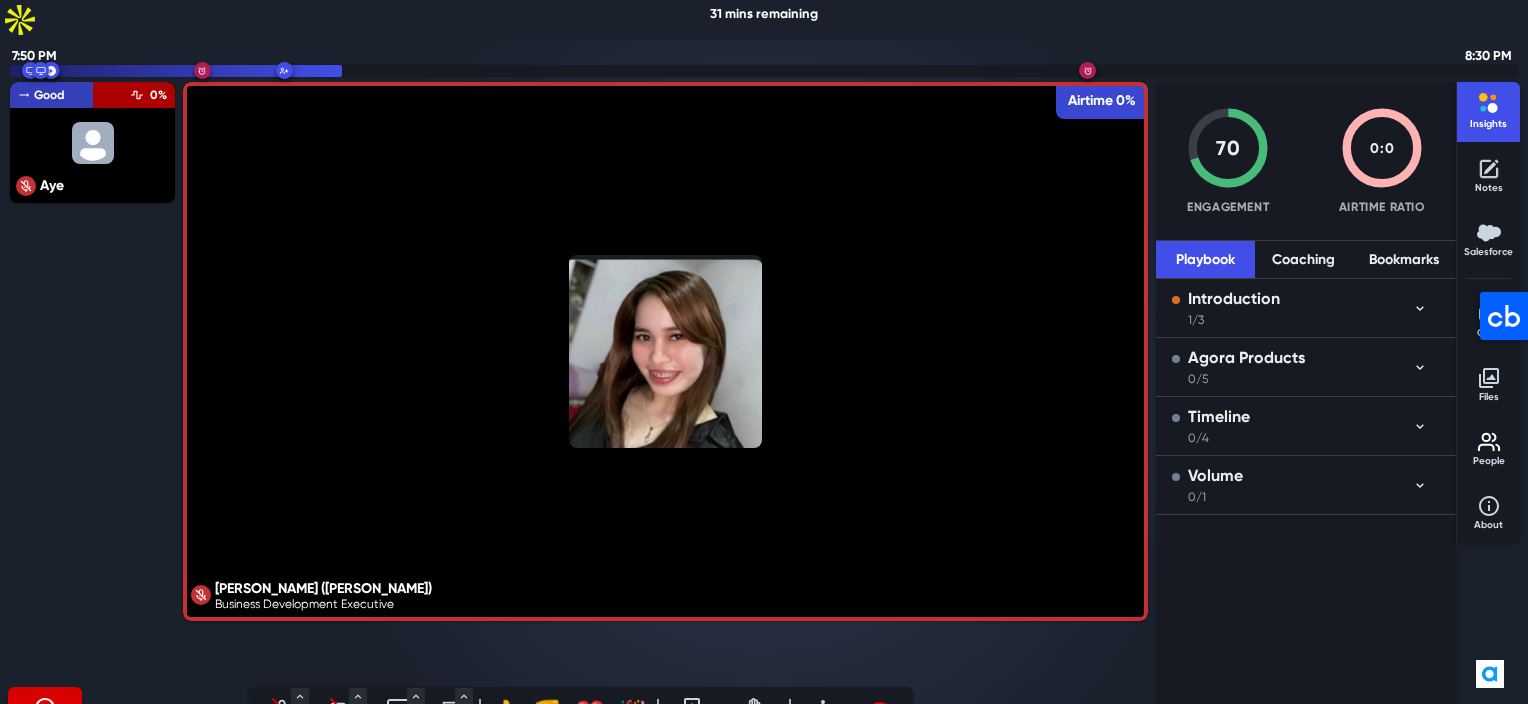 click on "Aye Good   Engagement Airtime   0%" at bounding box center (92, 381) 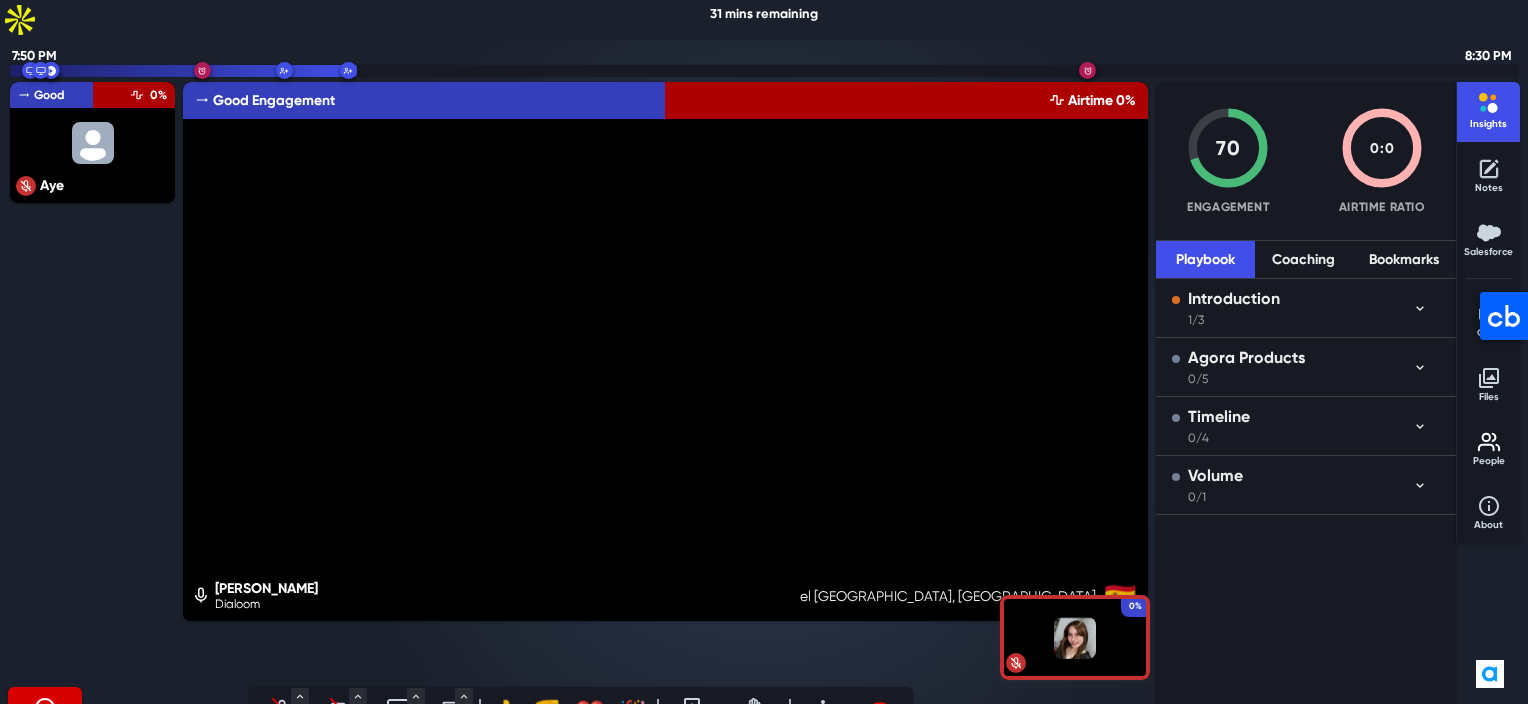 click 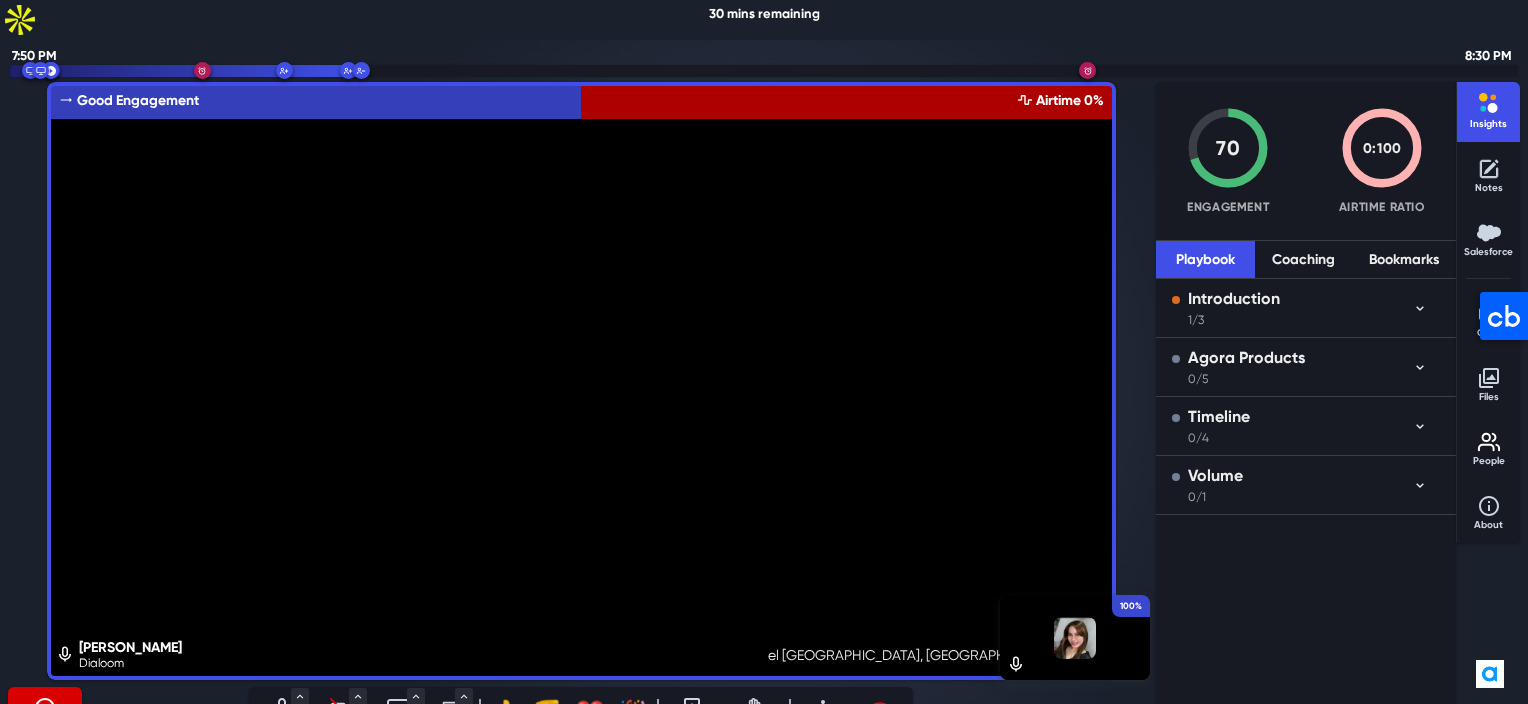click on "Cam Off" at bounding box center (340, 727) 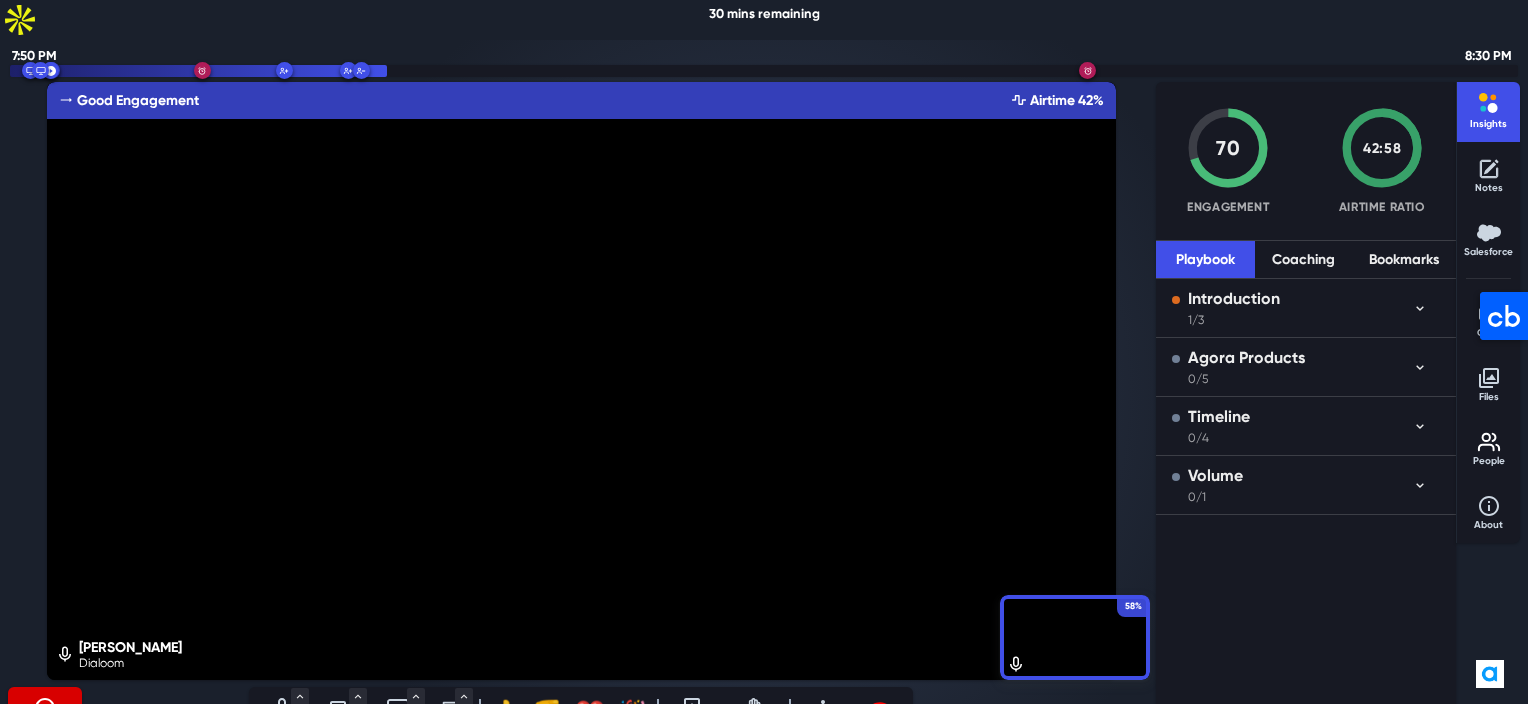 drag, startPoint x: 1315, startPoint y: 577, endPoint x: 1316, endPoint y: 559, distance: 18.027756 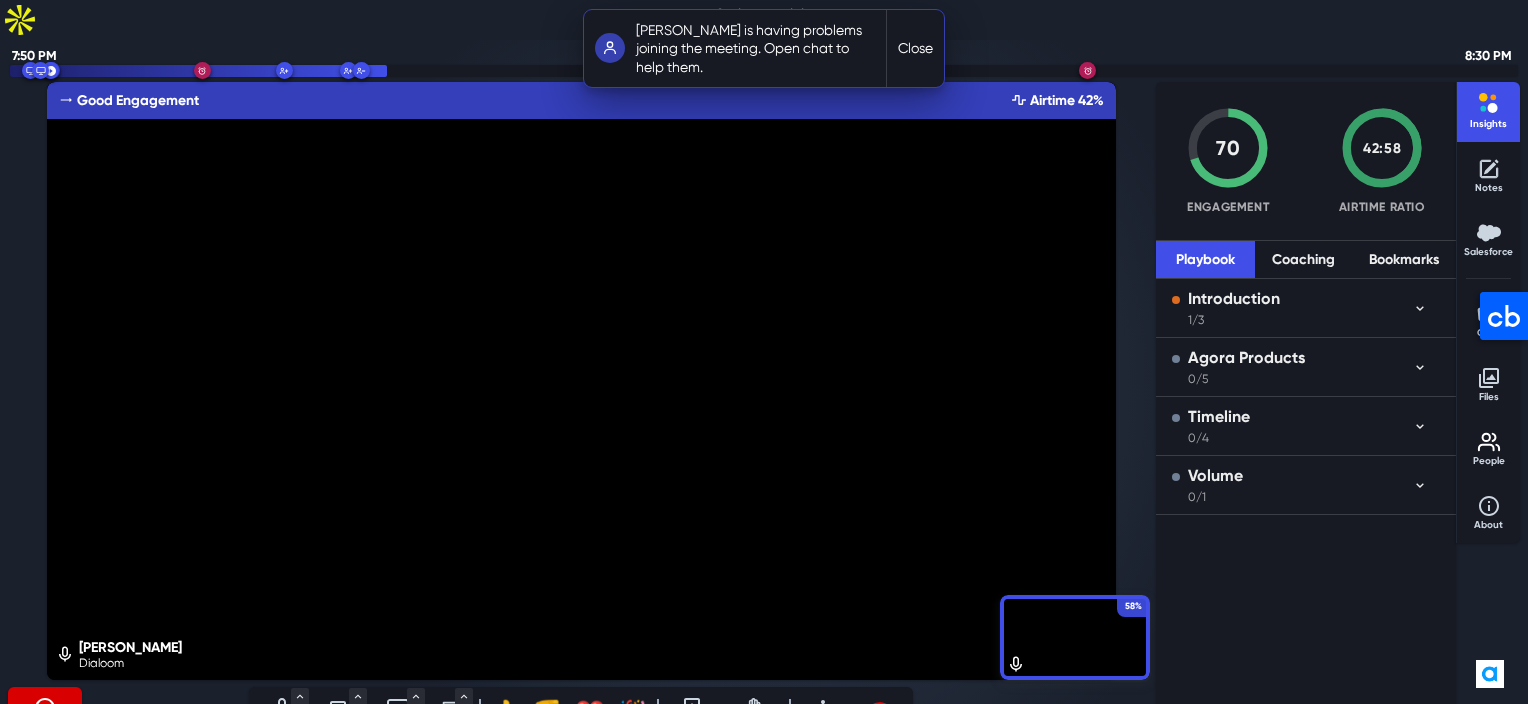 click 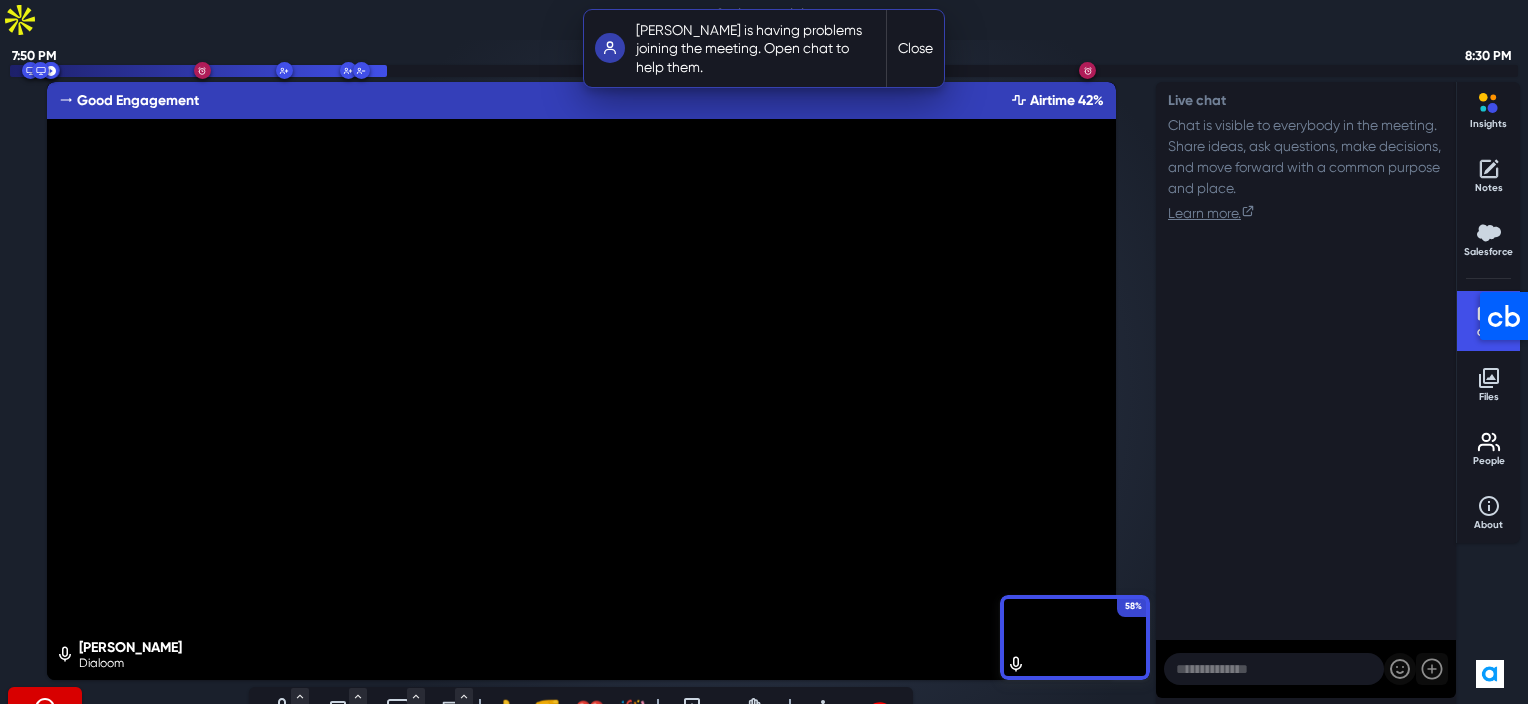 click at bounding box center [1274, 669] 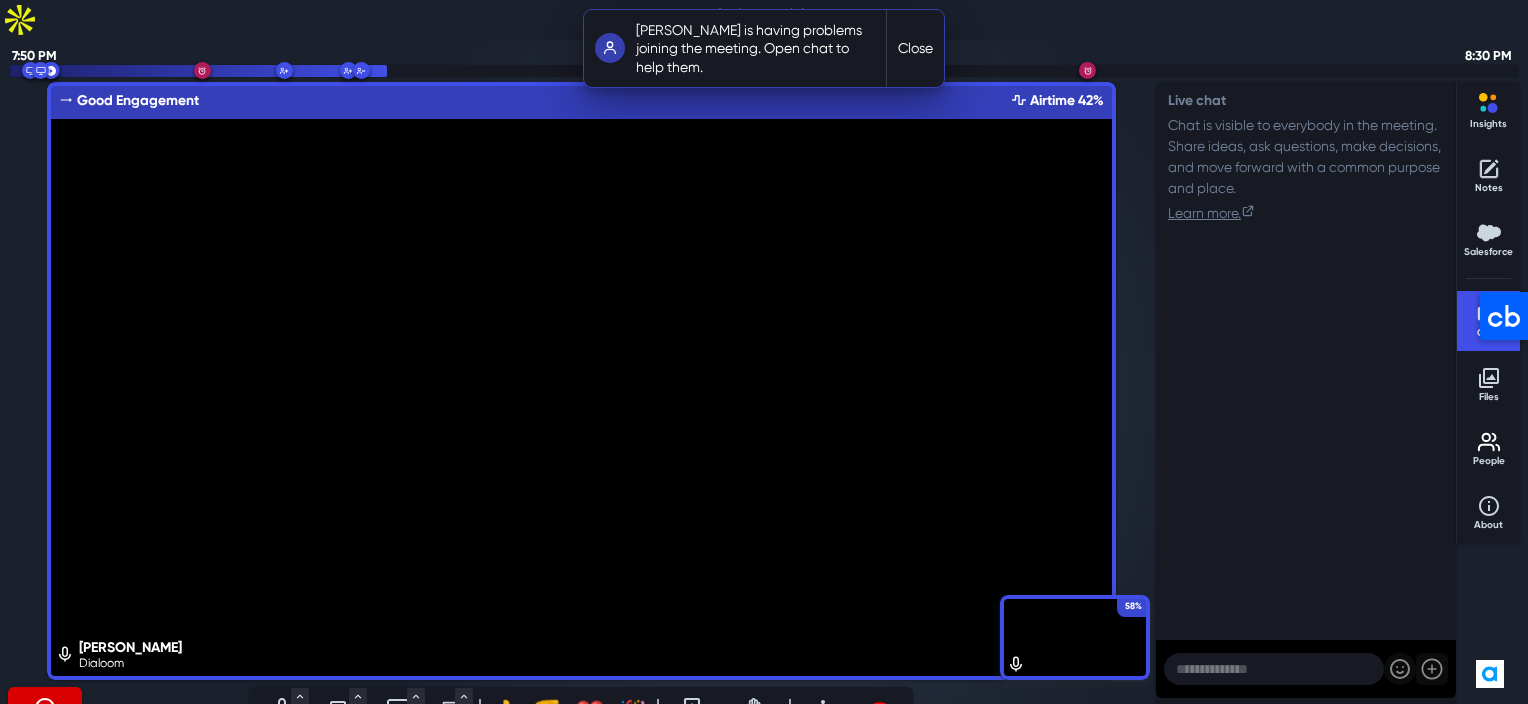 paste on "**********" 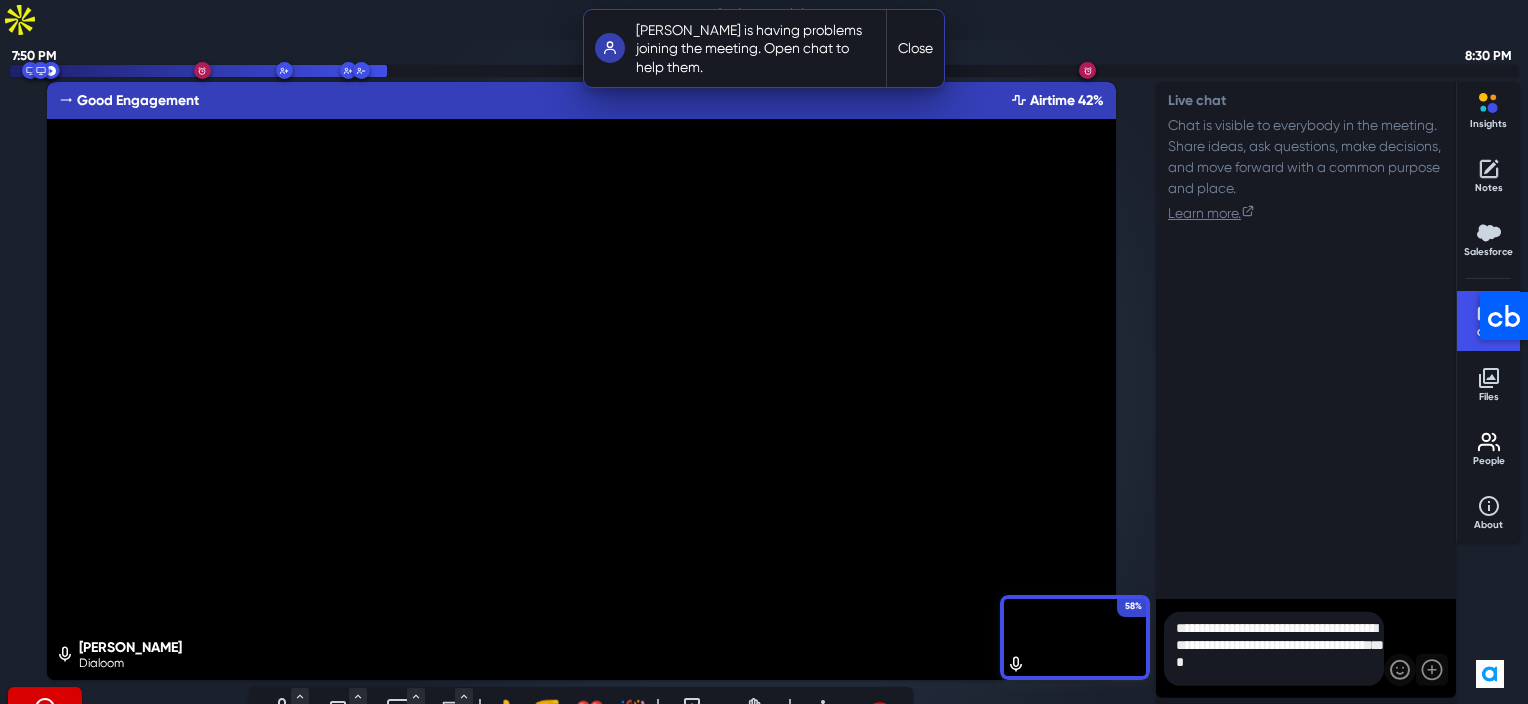 type 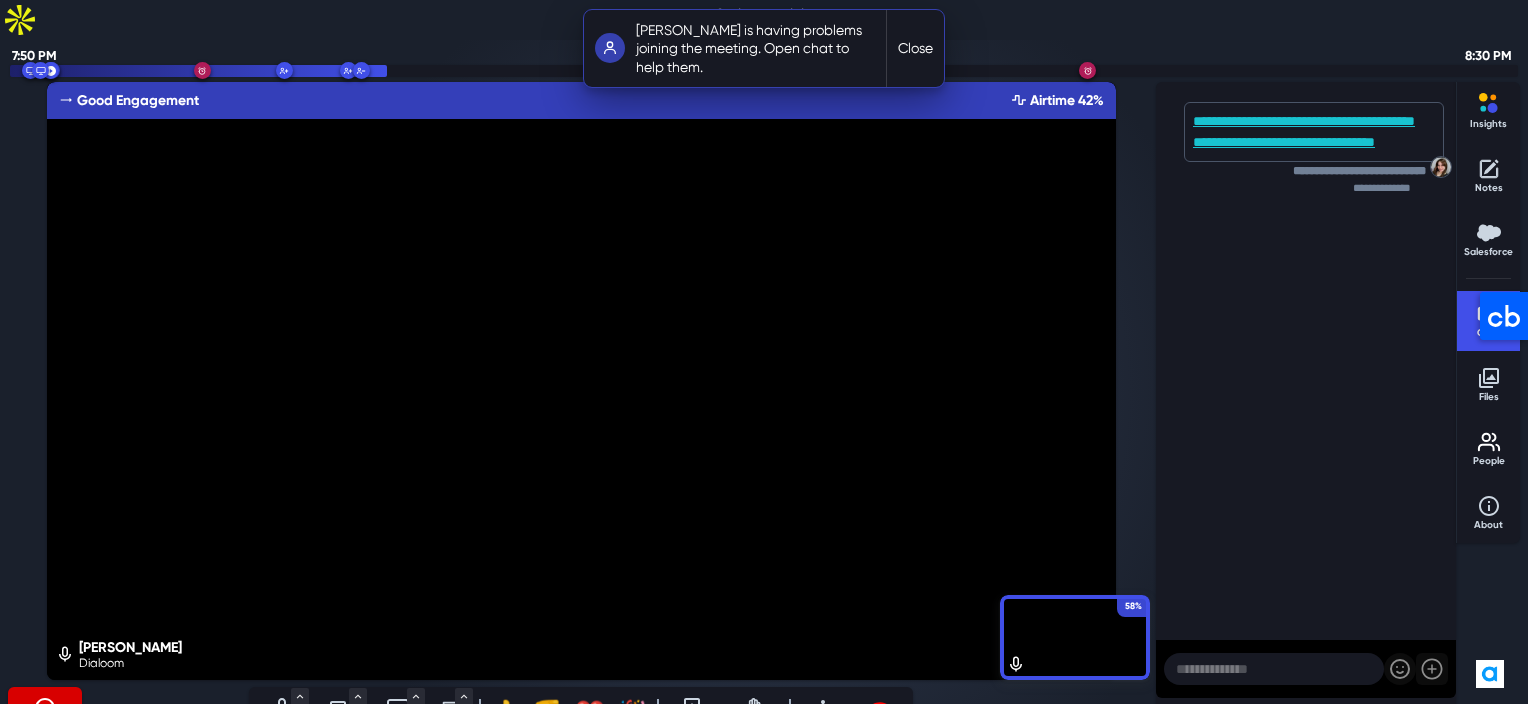 click on "**********" at bounding box center [1306, 385] 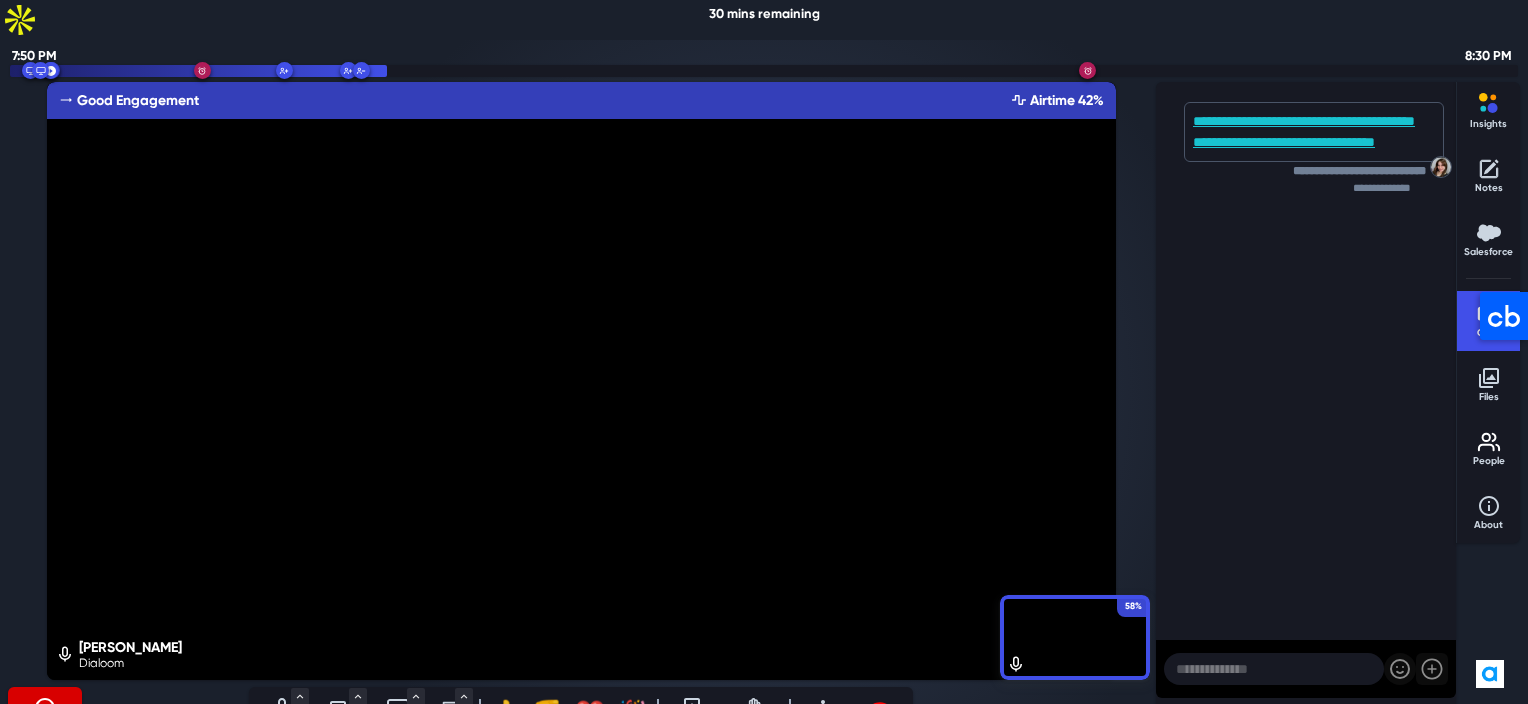 click 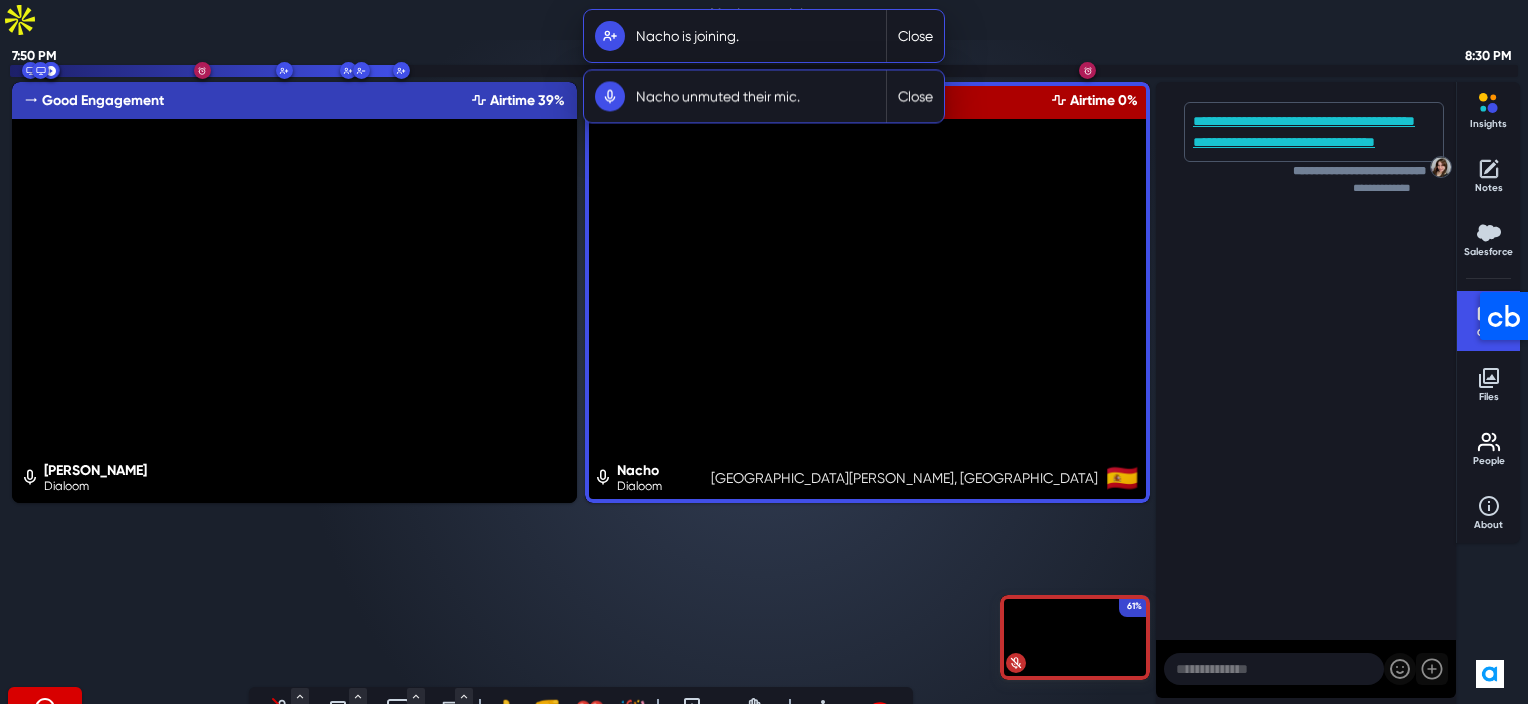 click 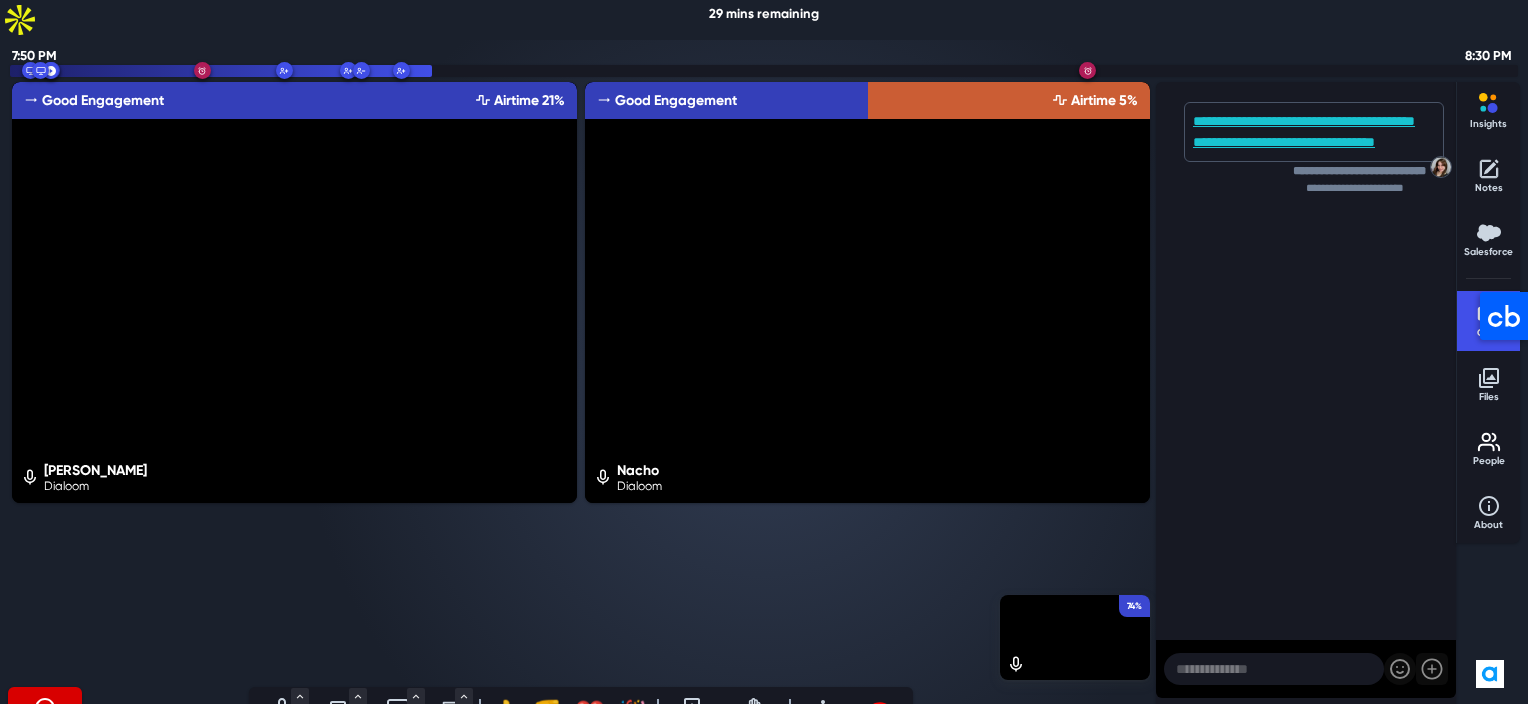 click on "74% [PERSON_NAME] Good   Engagement Airtime   21% [PERSON_NAME] Good   Engagement Airtime   5%" at bounding box center (581, 381) 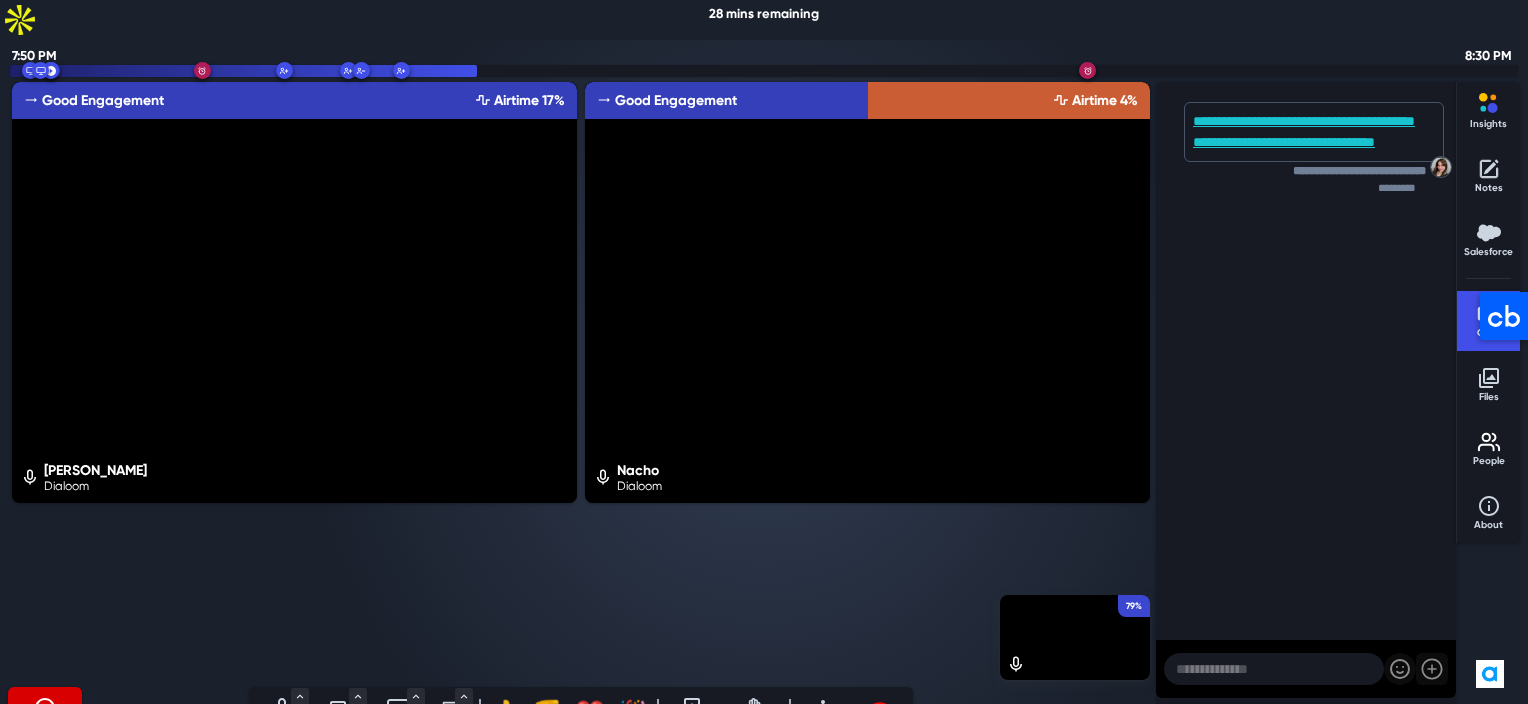 click on "79% [PERSON_NAME] Good   Engagement Airtime   17% [PERSON_NAME] Good   Engagement Airtime   4%" at bounding box center (581, 381) 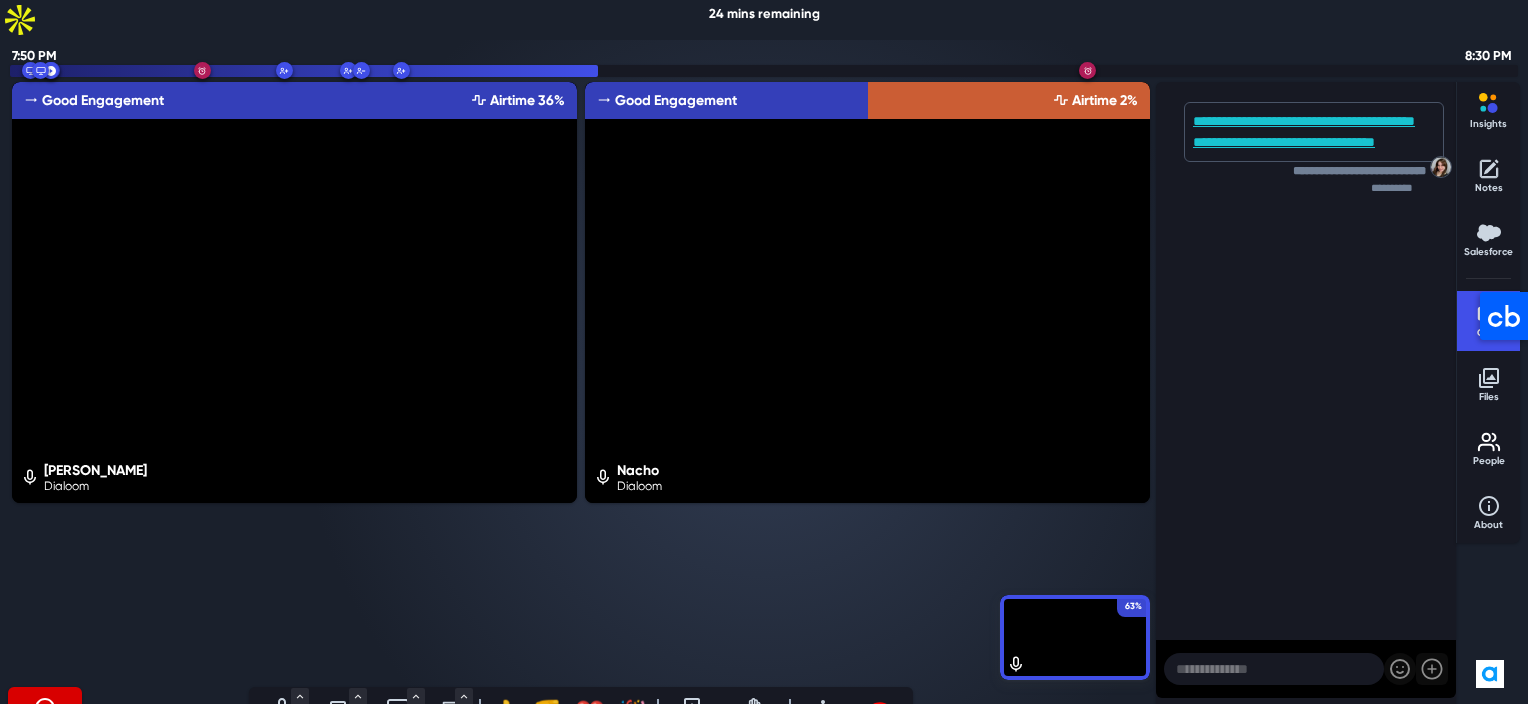 click on "63% [PERSON_NAME] Good   Engagement Airtime   36% [PERSON_NAME] Good   Engagement Airtime   2%" at bounding box center [581, 381] 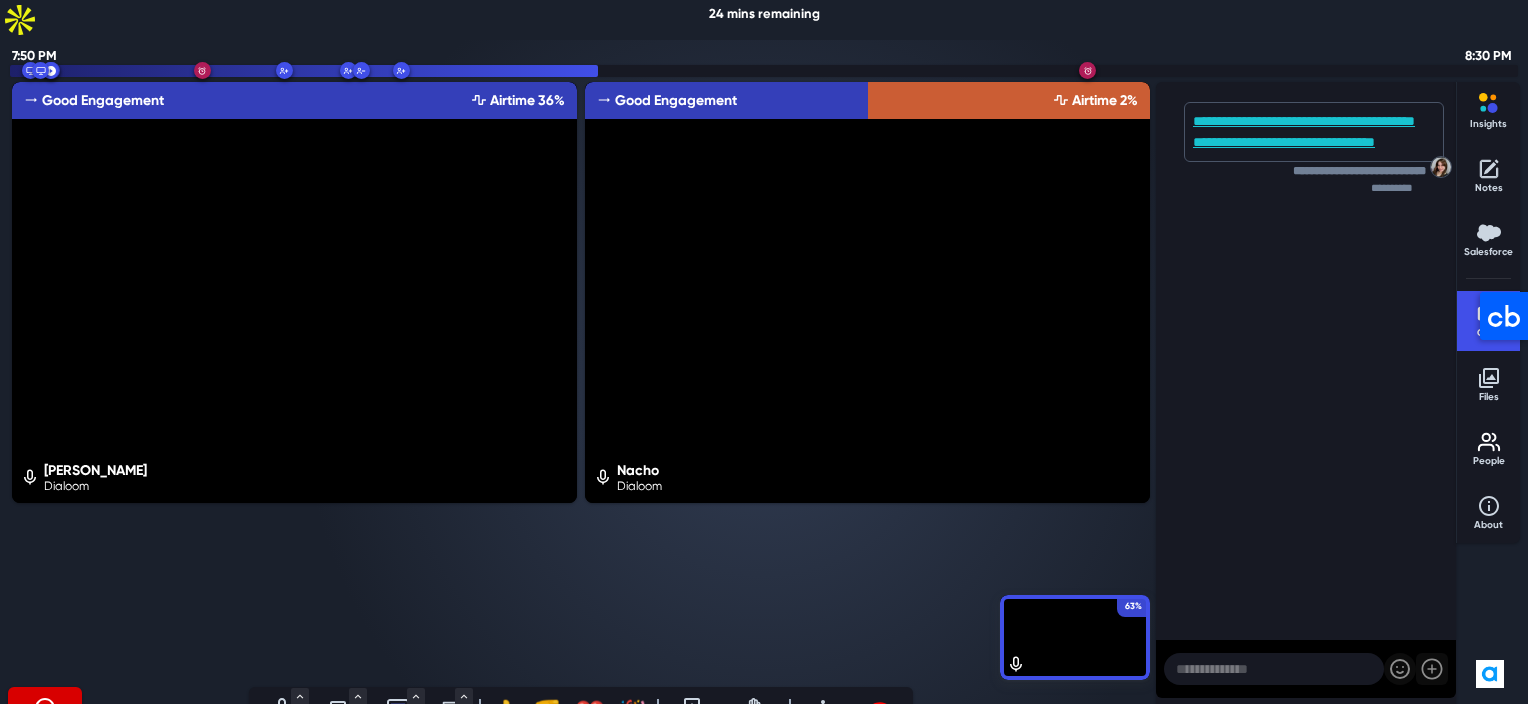 click 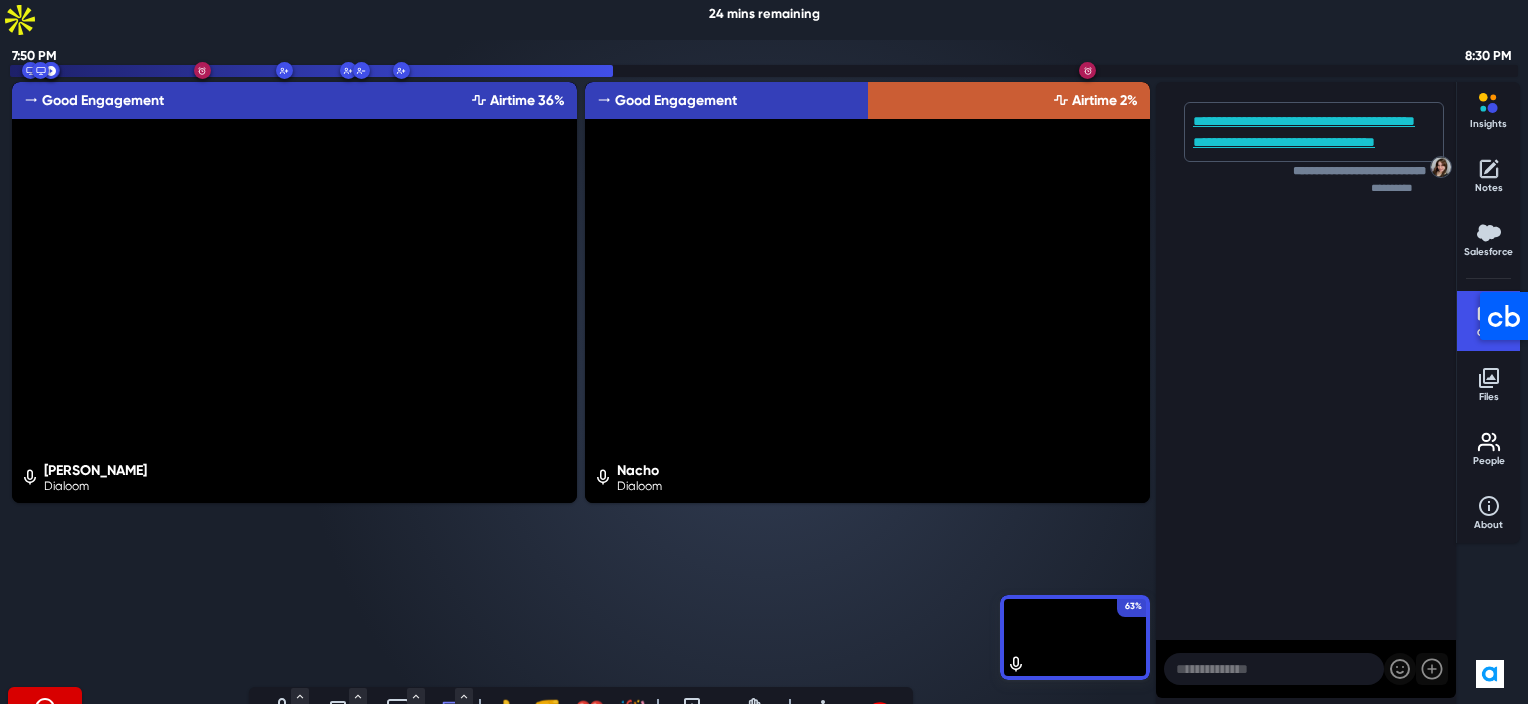 click 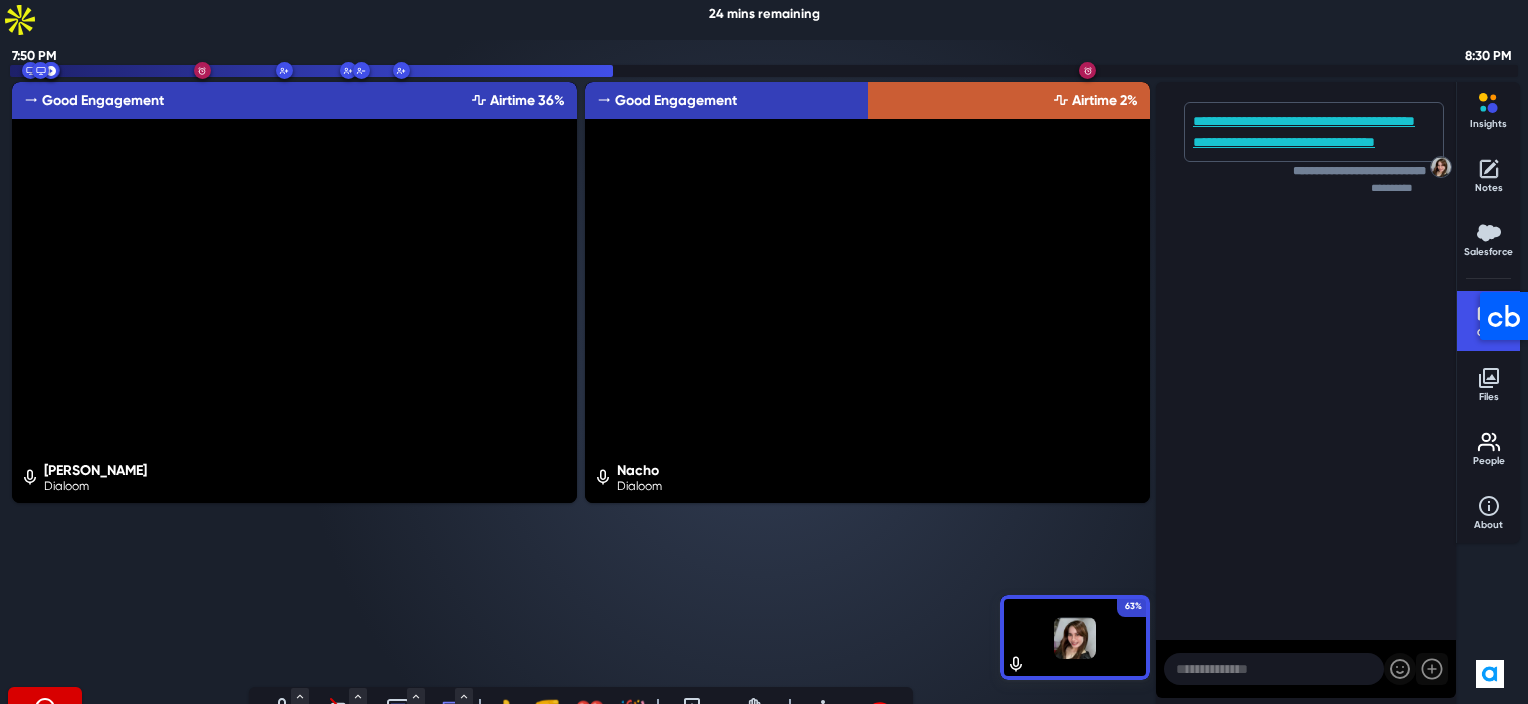 click 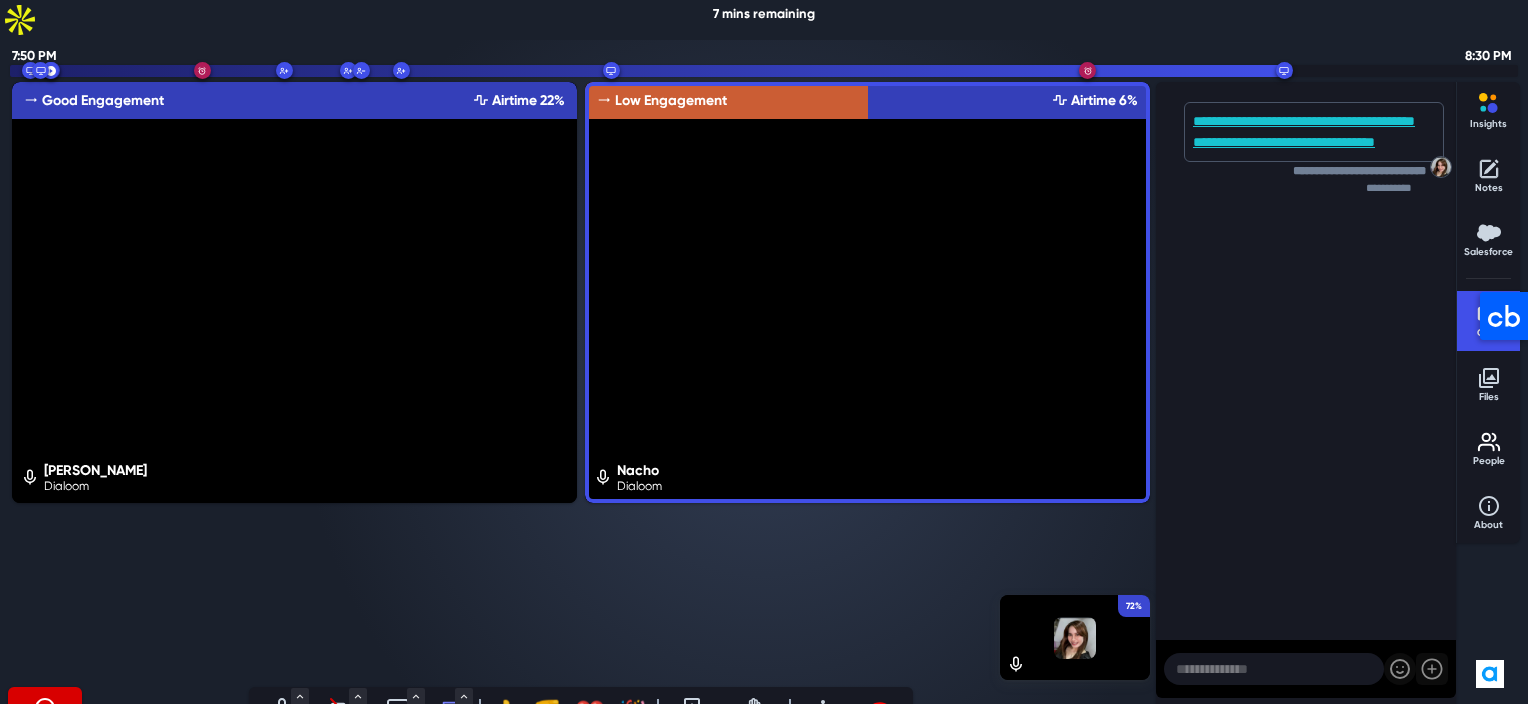 click 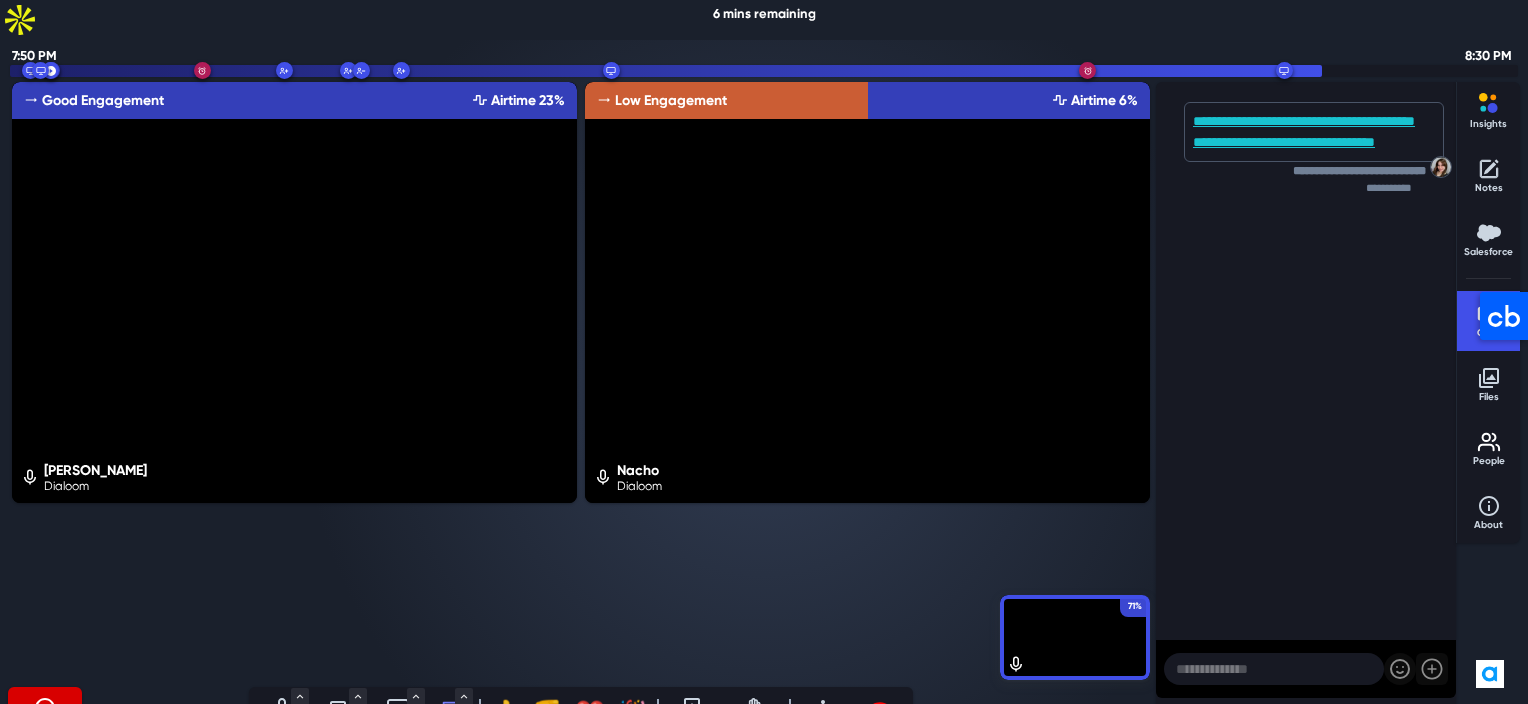 click on "71% [PERSON_NAME] Good   Engagement Airtime   23% [PERSON_NAME] Low   Engagement Airtime   6%" at bounding box center [581, 381] 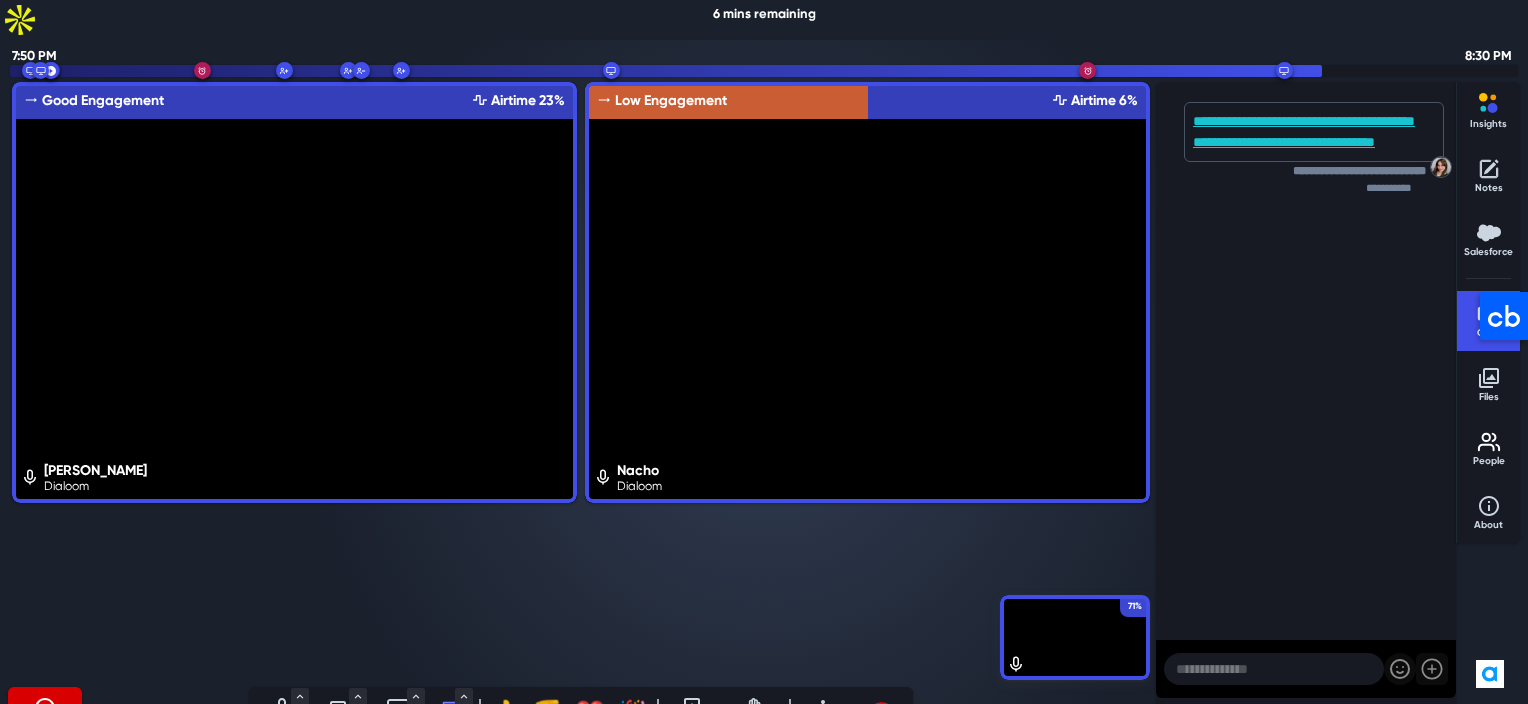 click 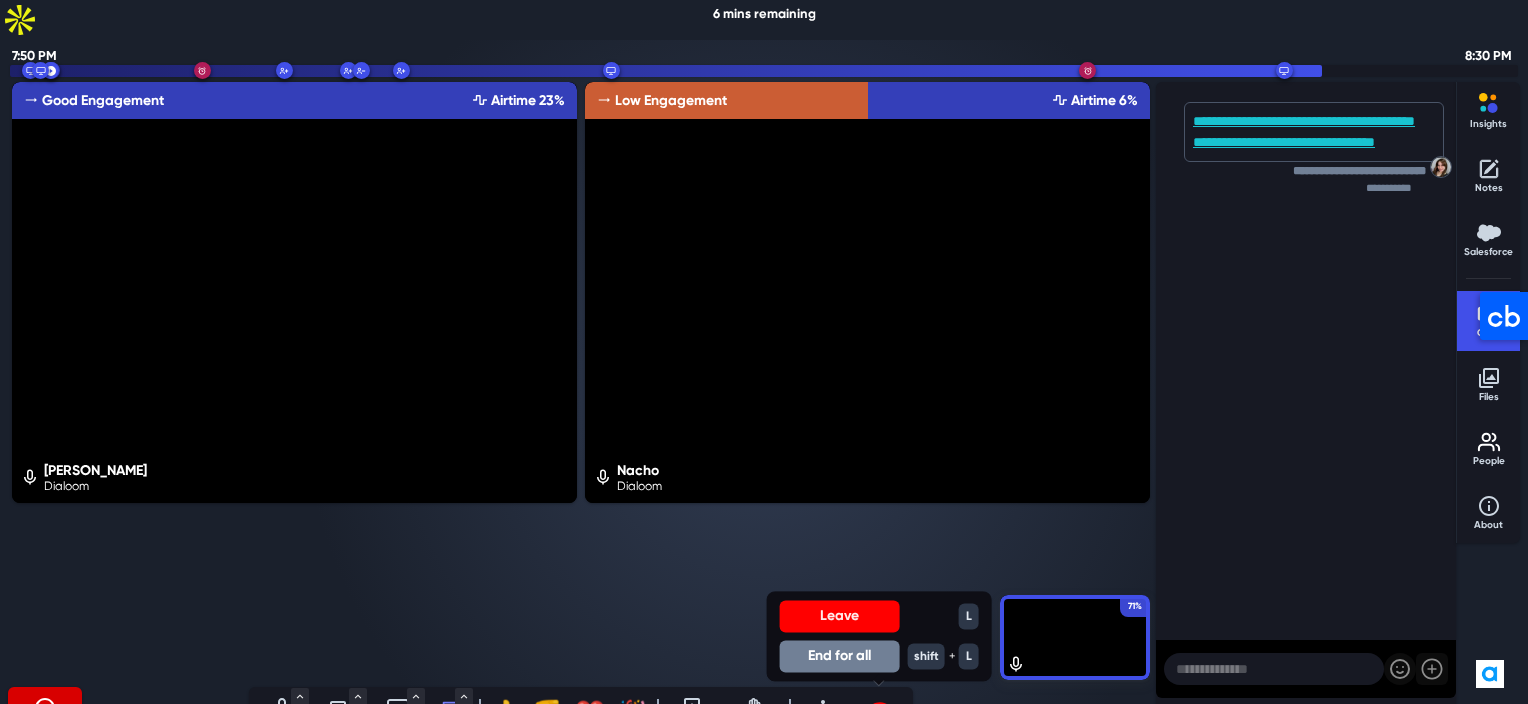 click on "End for all" at bounding box center (840, 656) 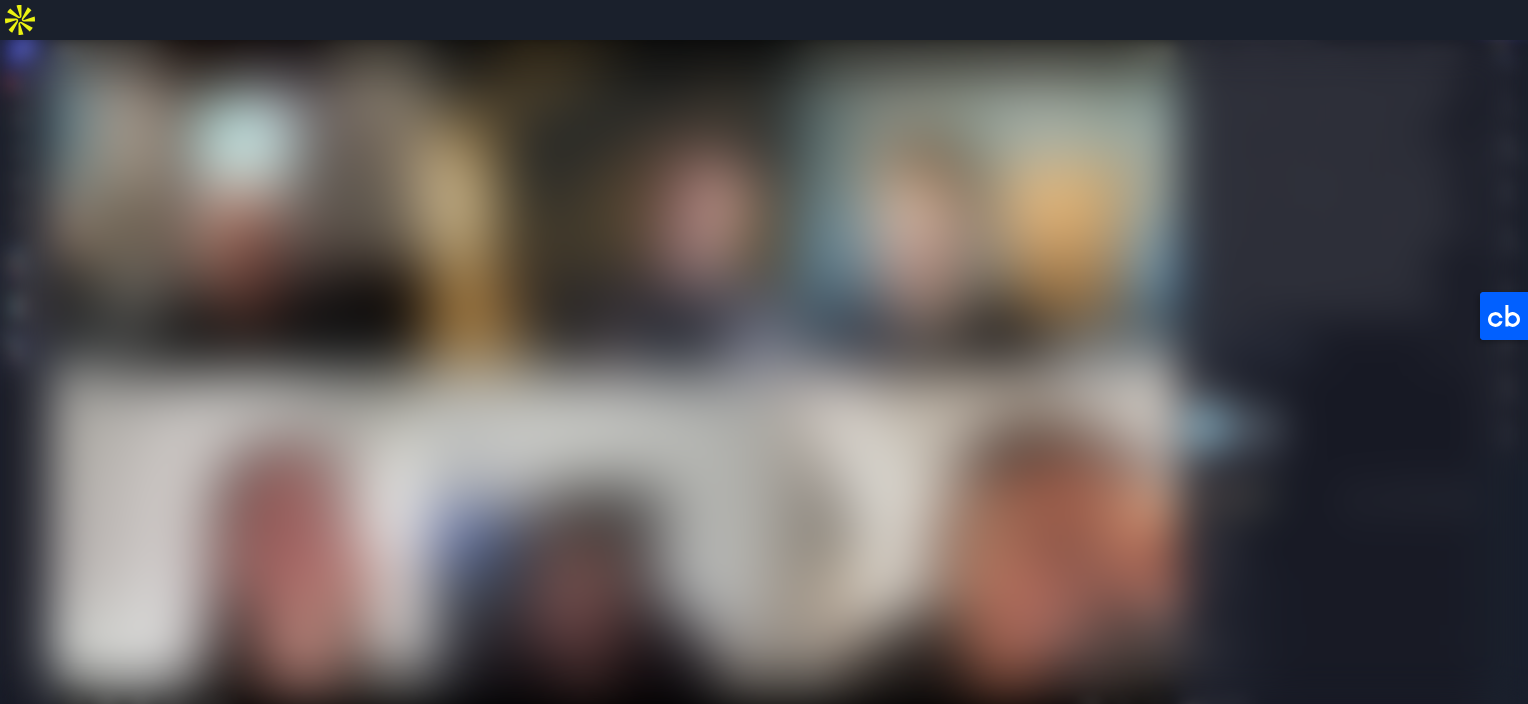 click on "Did you achieve the meeting goals? Not at all Absolutely 😔 1 😟 2 😐 3 😀 4 🤩 5 skip to recap" at bounding box center (764, 392) 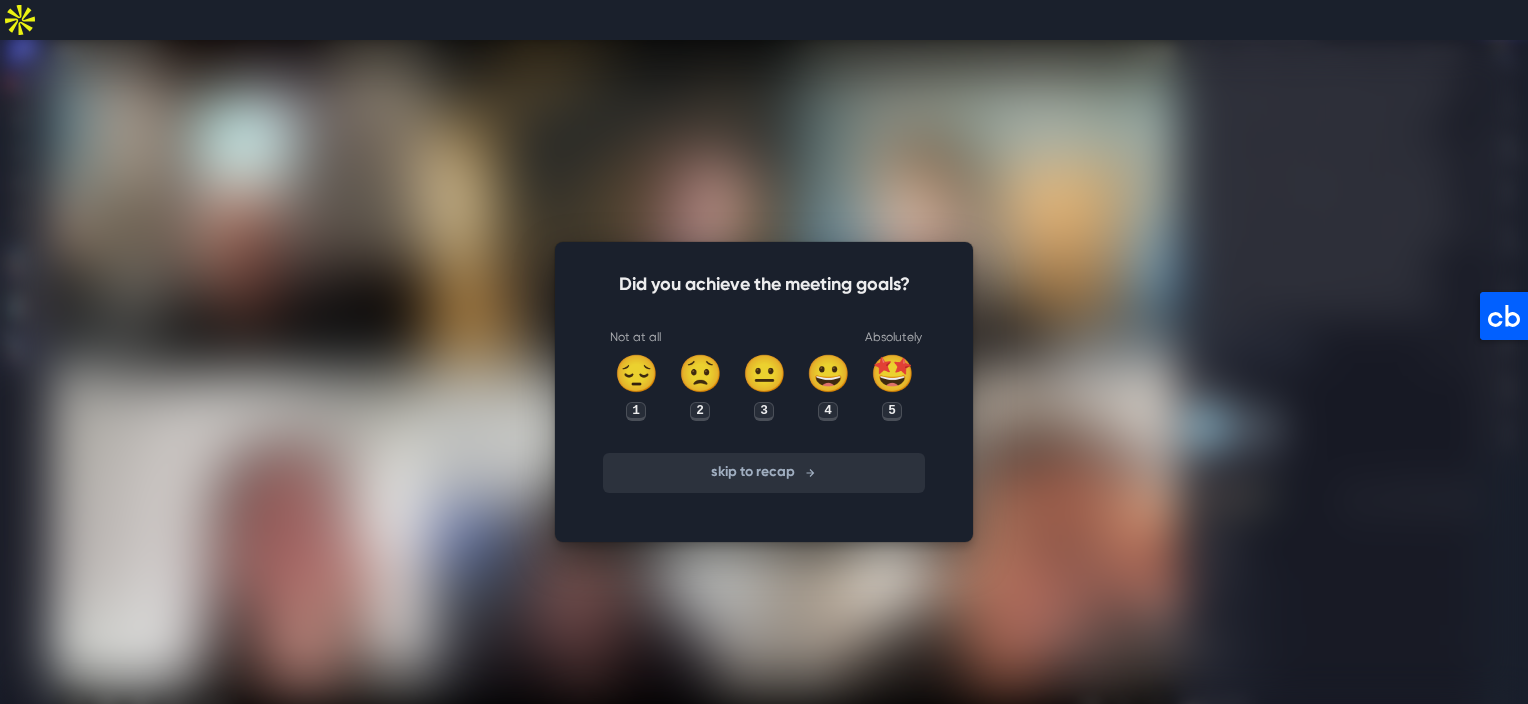 click on "skip to recap" at bounding box center [764, 473] 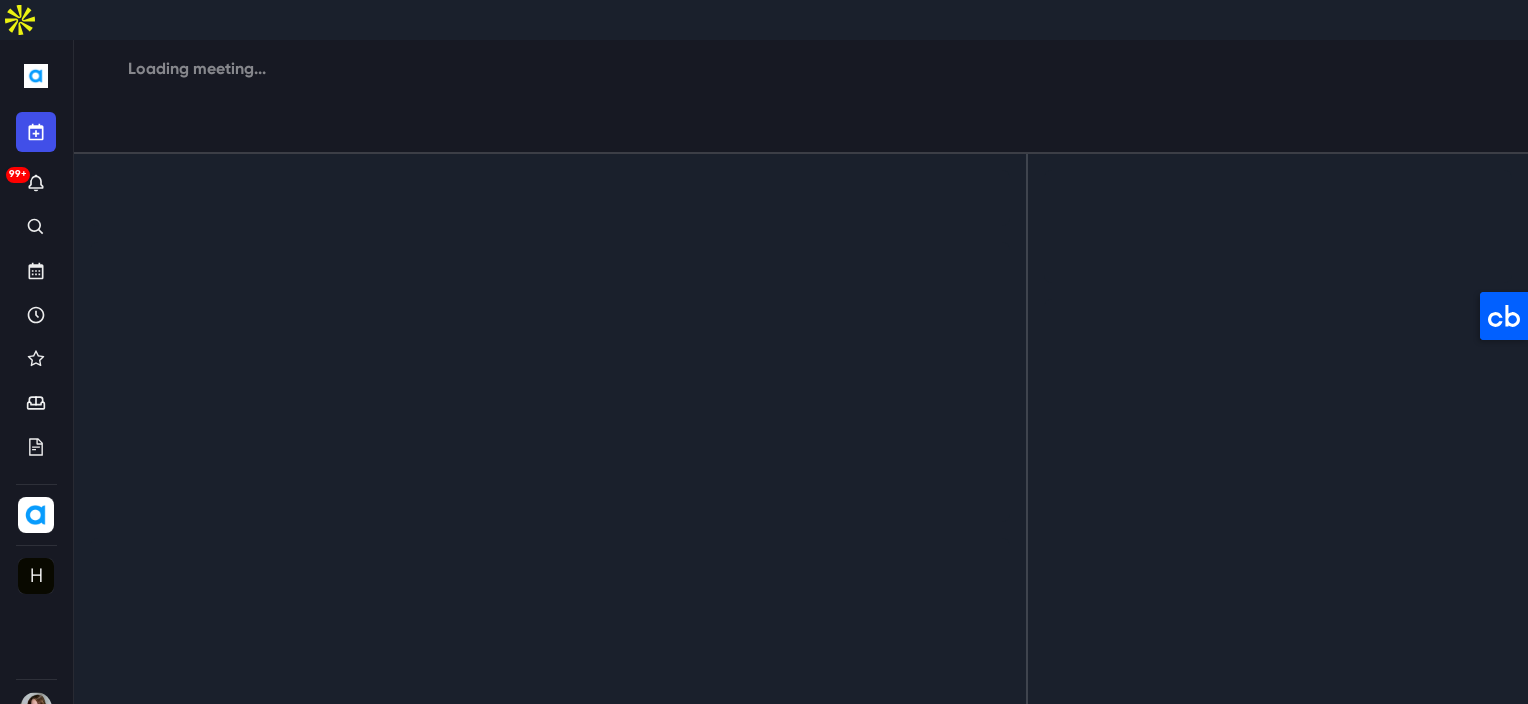 click on "Loading... Loading meeting..." at bounding box center (801, 97) 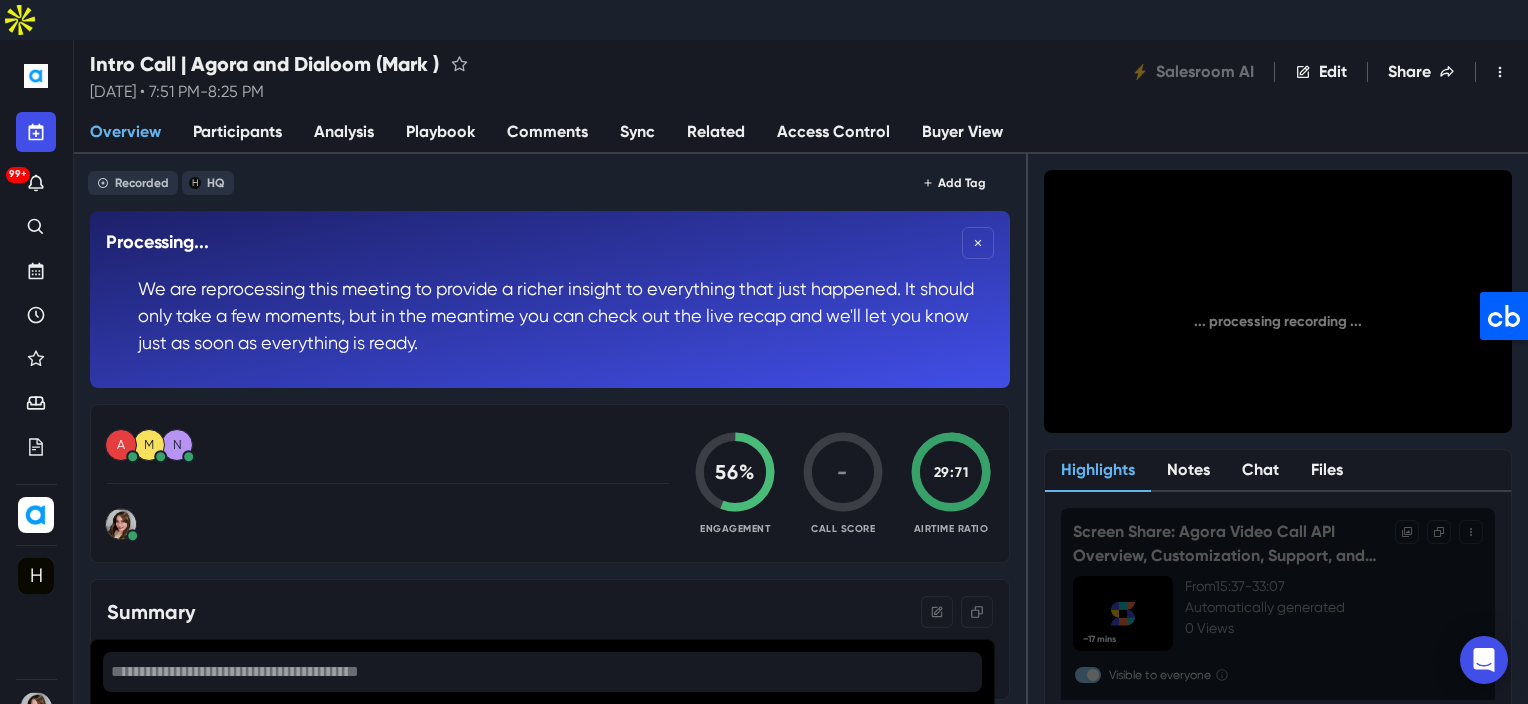 click on "We are reprocessing this meeting to provide a richer insight to everything that just happened. It should only take a few moments, but in the meantime you can check out the live recap and we'll let you know just as soon as everything is ready." at bounding box center (566, 315) 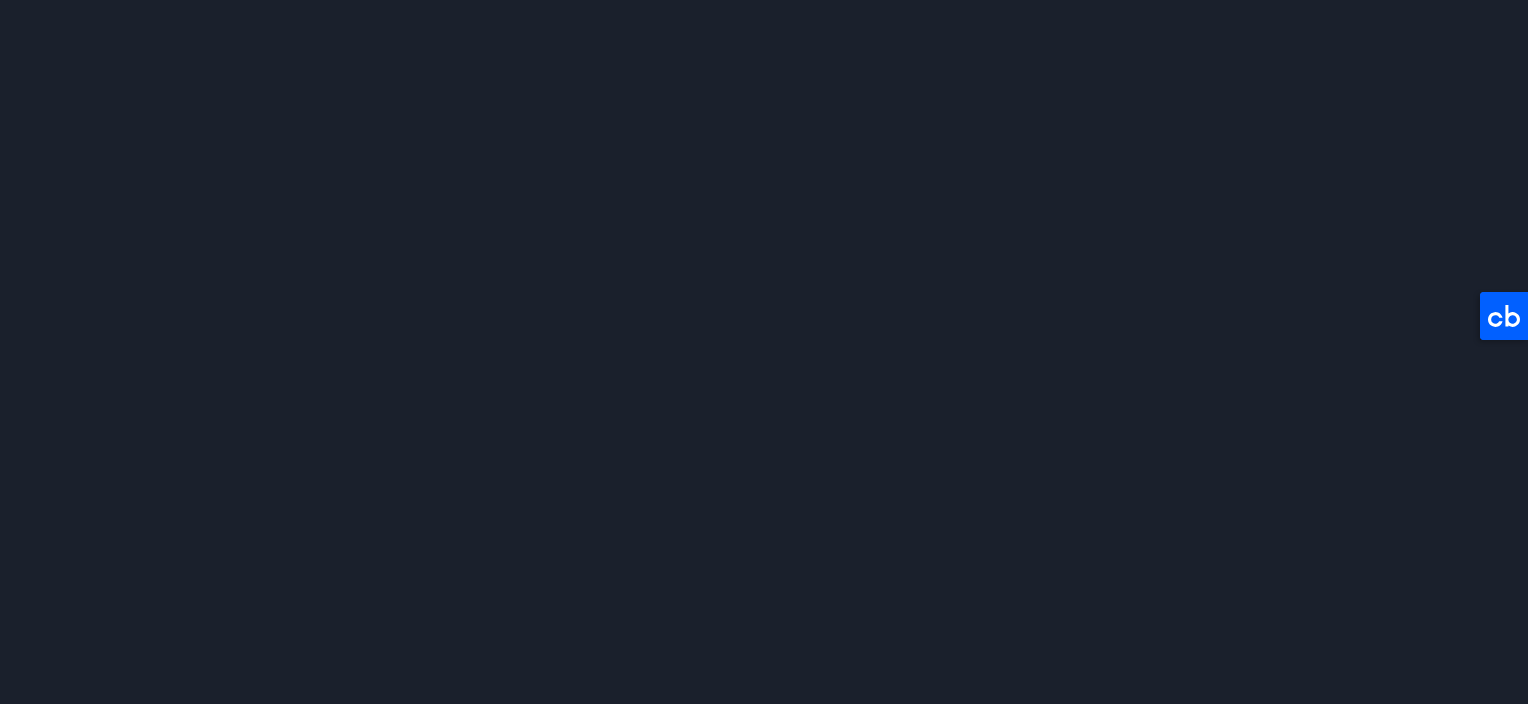 scroll, scrollTop: 0, scrollLeft: 0, axis: both 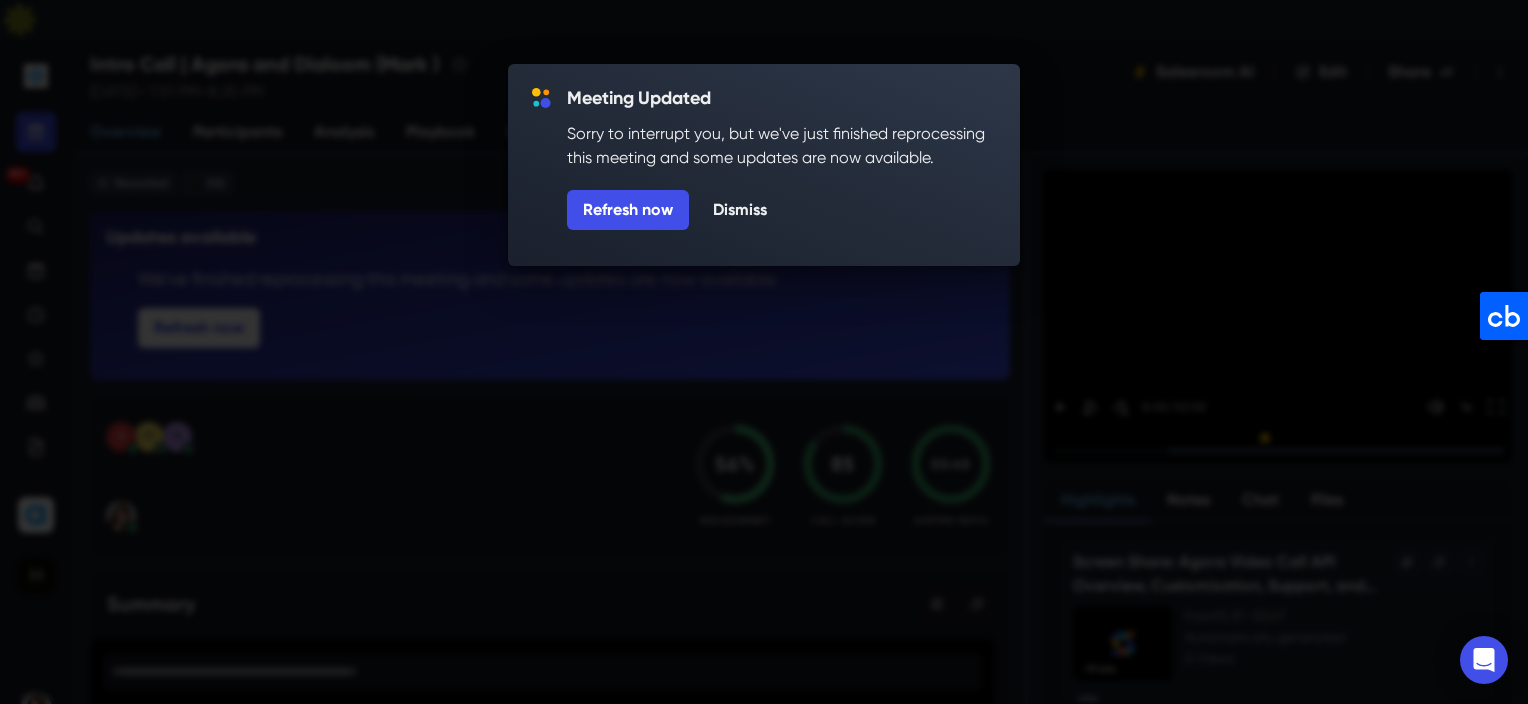 click on "Meeting Updated Sorry to interrupt you, but we've just finished reprocessing this meeting and some updates are now available. Refresh now Dismiss" at bounding box center [764, 352] 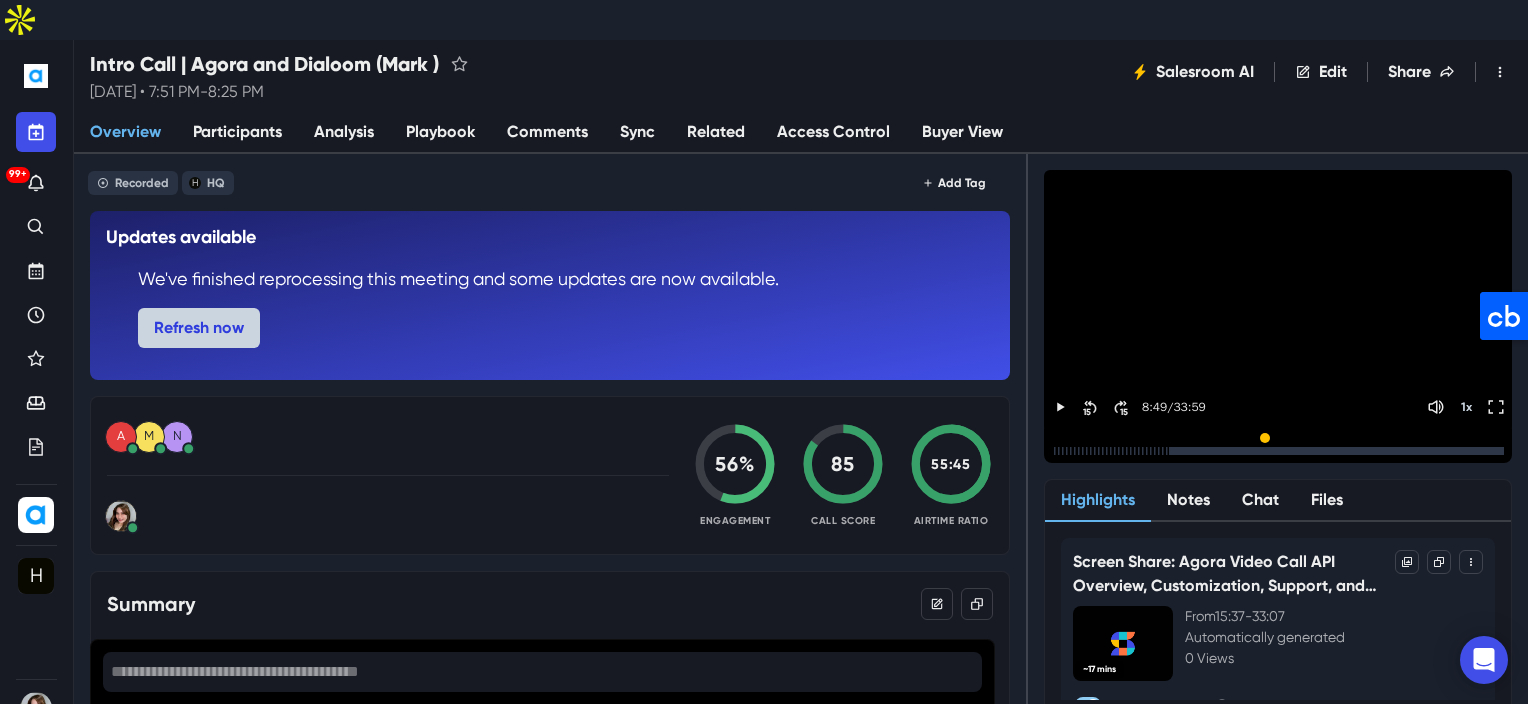 click on "Refresh now" at bounding box center [199, 328] 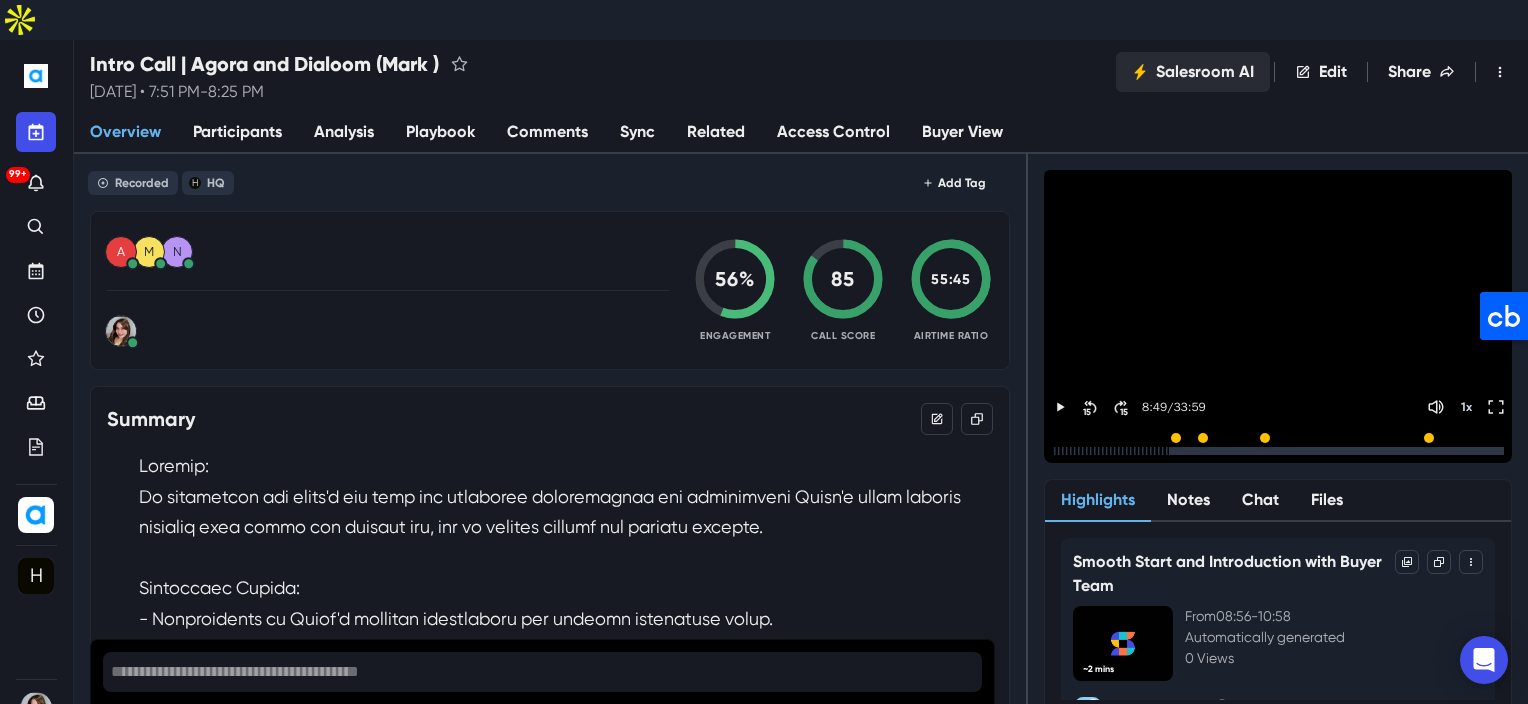 click on "Salesroom AI" at bounding box center [1193, 72] 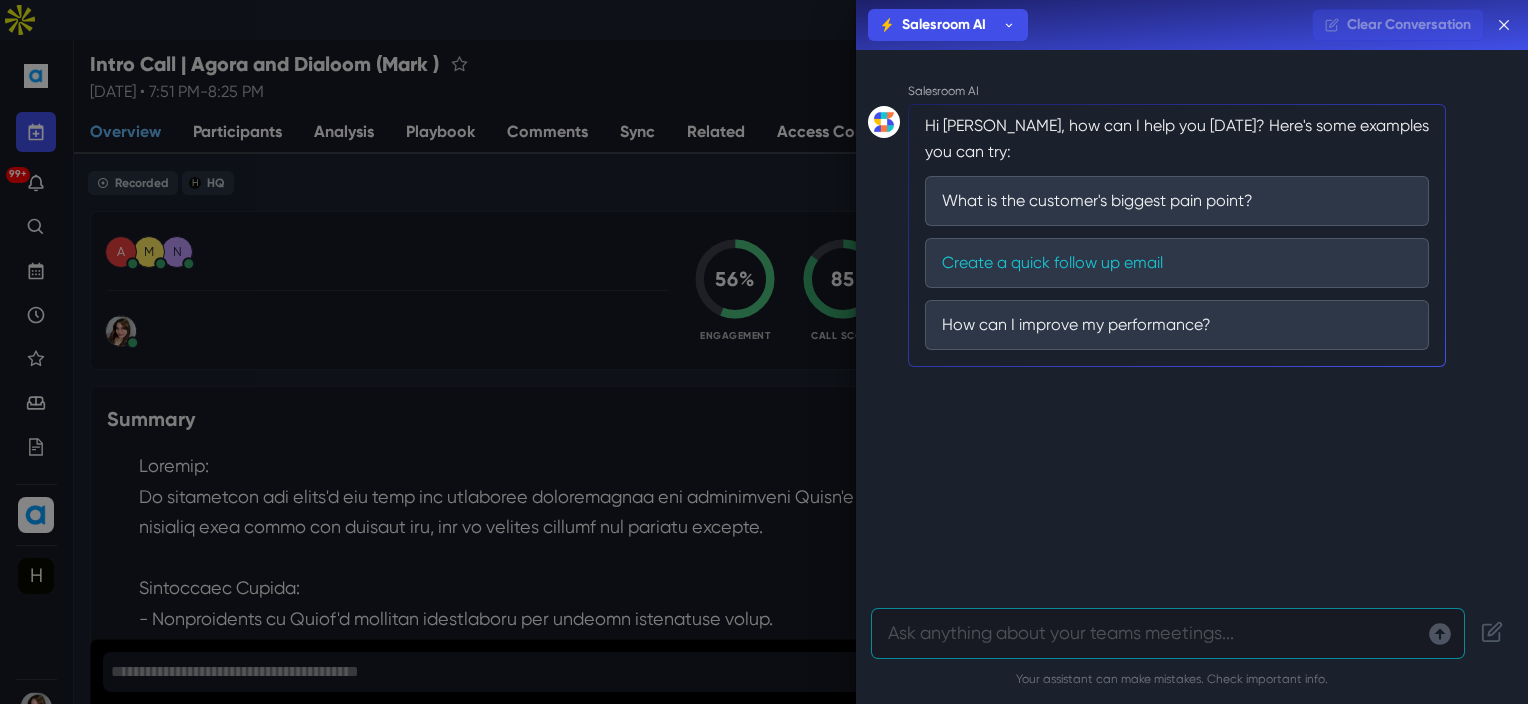 click on "Create a quick follow up email" at bounding box center (1177, 263) 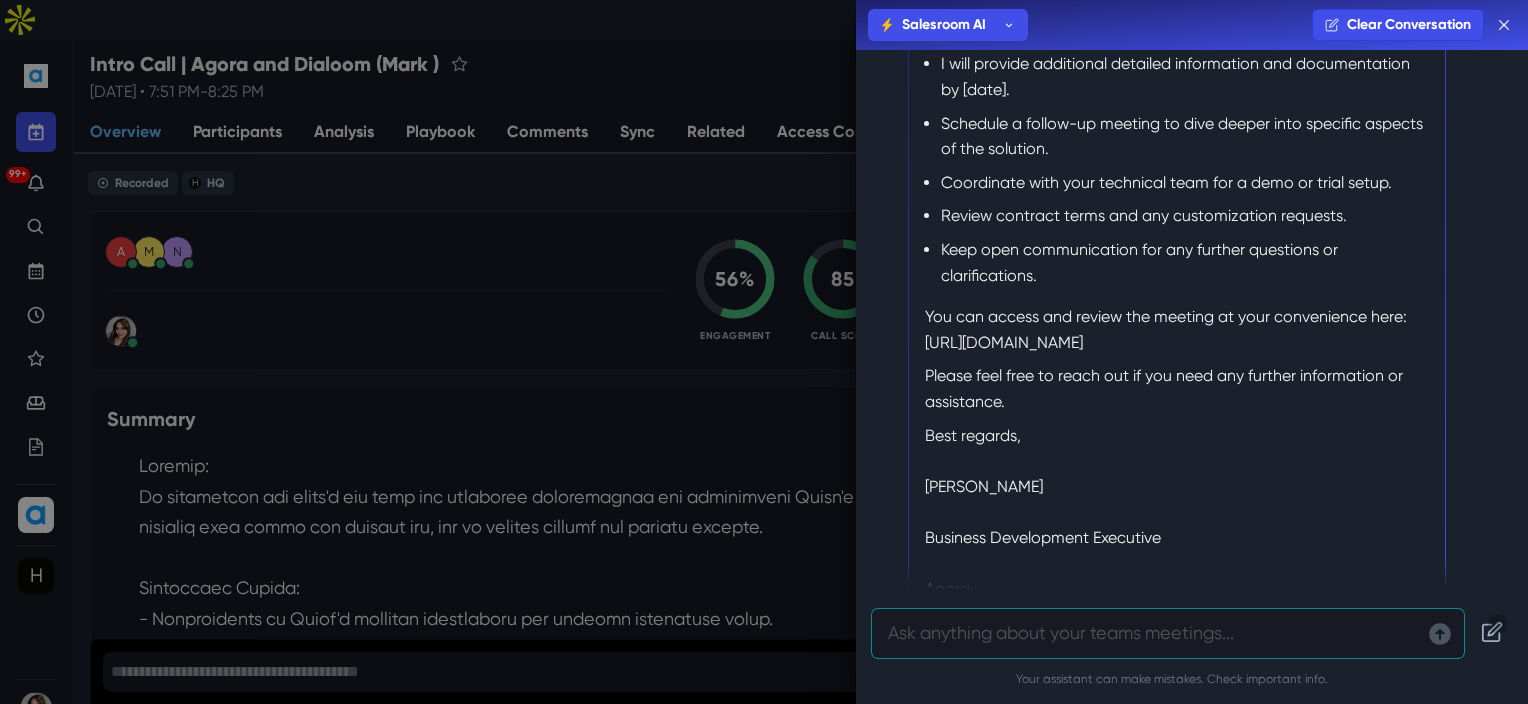 scroll, scrollTop: 1300, scrollLeft: 0, axis: vertical 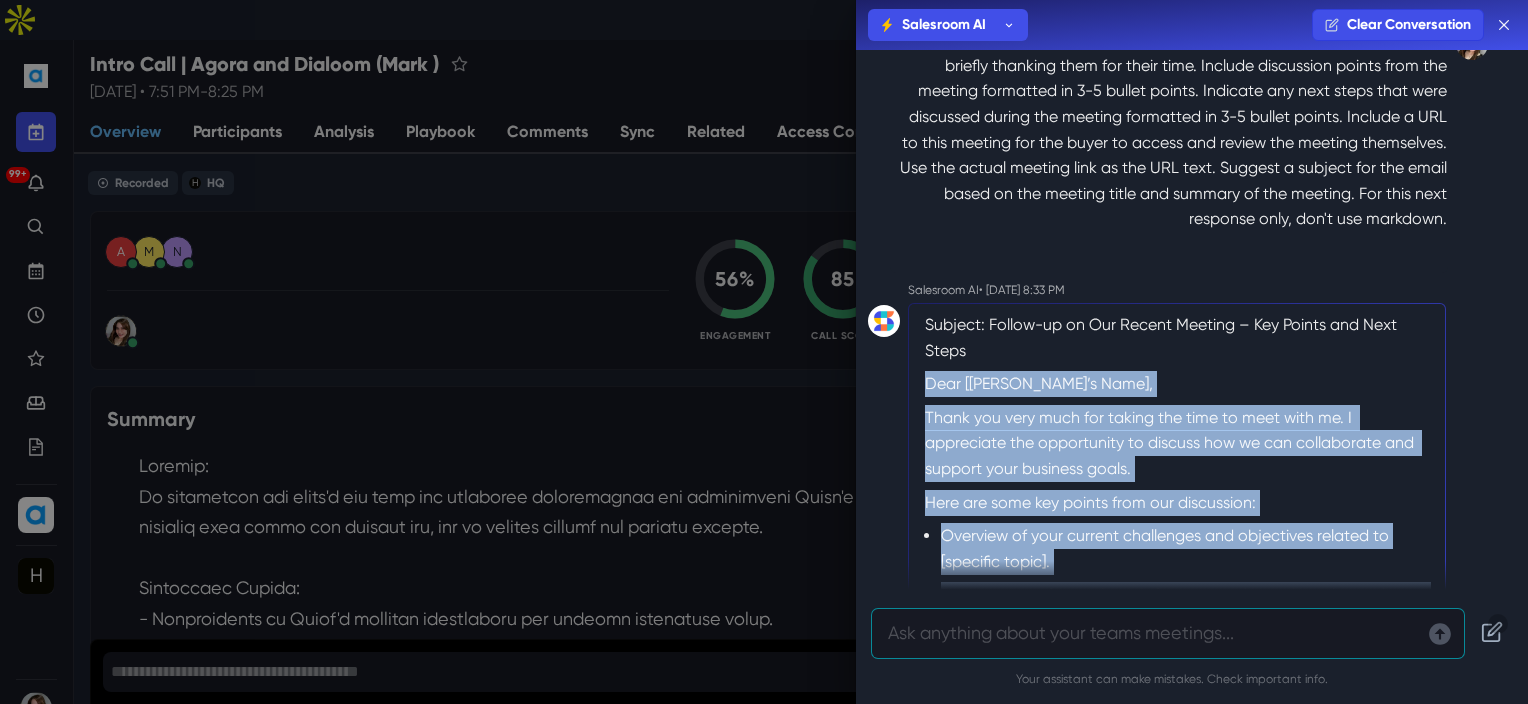drag, startPoint x: 1071, startPoint y: 356, endPoint x: 923, endPoint y: 371, distance: 148.7582 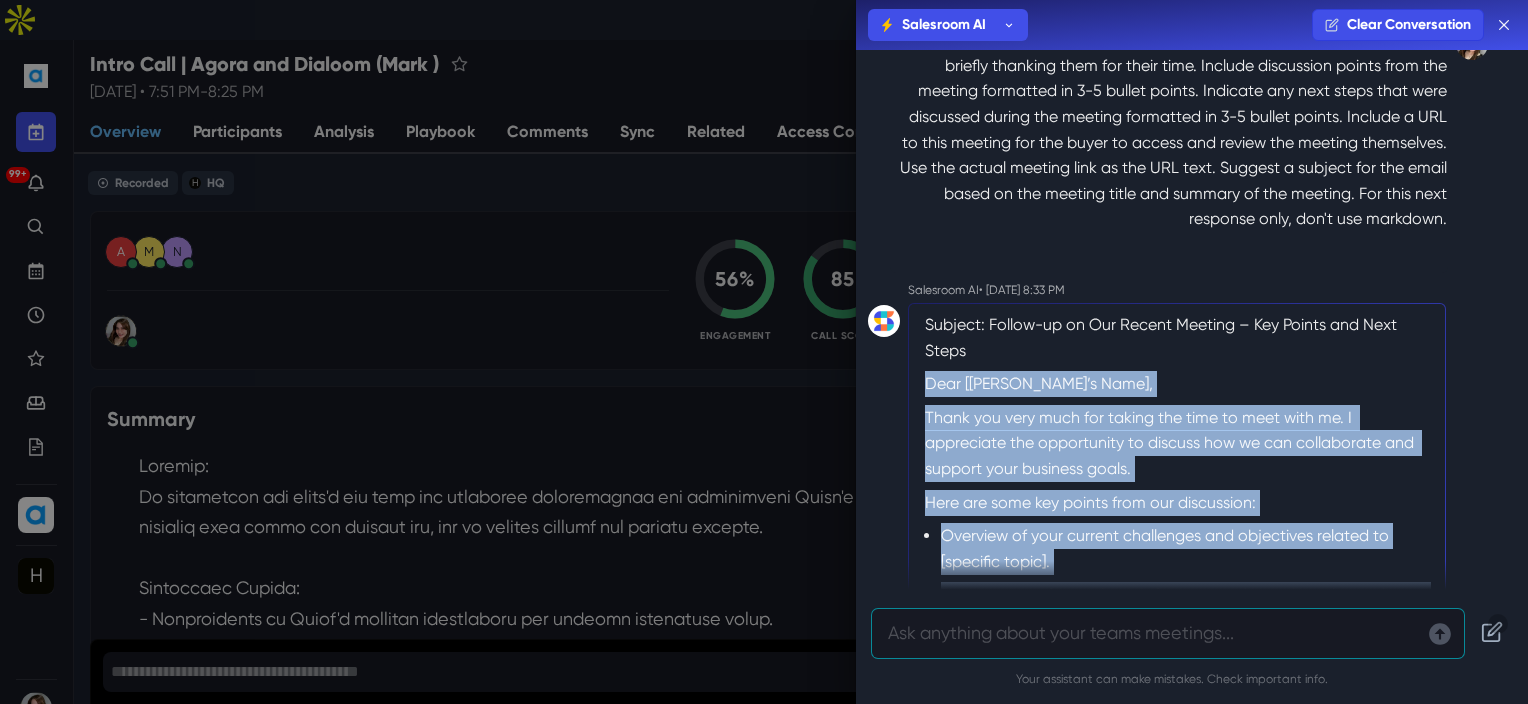 copy on "Dear [Buyer’s Name],
Thank you very much for taking the time to meet with me. I appreciate the opportunity to discuss how we can collaborate and support your business goals.
Here are some key points from our discussion:
Overview of your current challenges and objectives related to [specific topic].
Presentation of our solution’s features and how they align with your needs.
Exploration of potential integration with your existing systems.
Discussion on timelines and expected outcomes.
Addressing any questions or concerns you raised during the meeting.
Next steps we agreed upon:
I will provide additional detailed information and documentation by [date].
Schedule a follow-up meeting to dive deeper into specific aspects of the solution.
Coordinate with your technical team for a demo or trial setup.
Review contract terms and any customization requests.
Keep open communication for any further questions or clarifications.
You can access and review the meeting at your convenience here: h..." 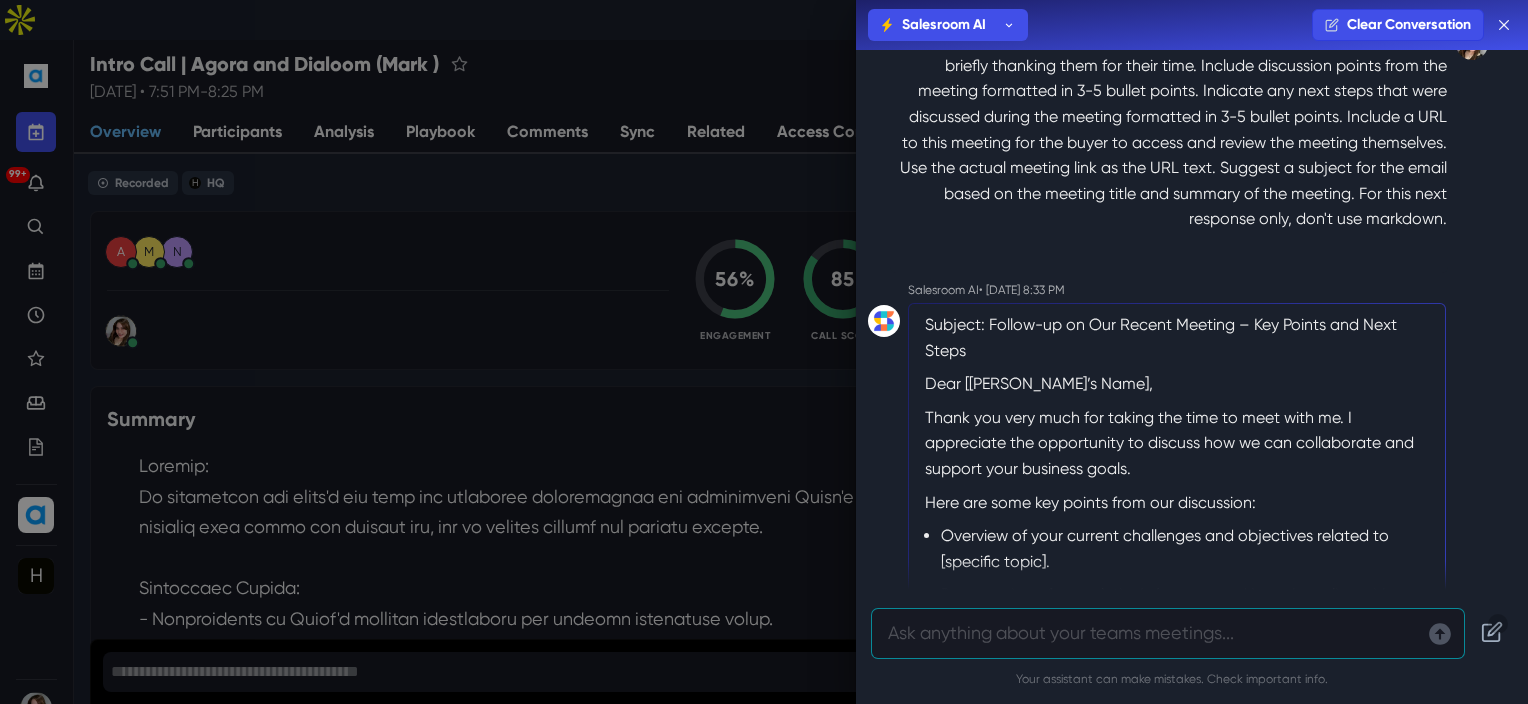 click on "Salesroom AI Salesroom AI Michael Scott Holly Clear Conversation Salesroom AI Hi Irene Arisga, how can I help you today? Here's some examples you can try: What is the customer's biggest pain point? Create a quick follow up email How can I improve my performance? Irene Arisga  • Jul 24, 2025, 8:32 PM Create a personal and professional meeting follow up email. Start with very briefly thanking them for their time. Include discussion points from the meeting formatted in 3-5 bullet points. Indicate any next steps that were discussed during the meeting formatted in 3-5 bullet points. Include a URL to this meeting for the buyer to access and review the meeting themselves. Use the actual meeting link as the URL text. Suggest a subject for the email based on the meeting title and summary of the meeting. For this next response only, don't use markdown. Salesroom AI  • Jul 24, 2025, 8:33 PM Subject: Follow-up on Our Recent Meeting – Key Points and Next Steps
Dear [Buyer’s Name]," at bounding box center (764, 352) 